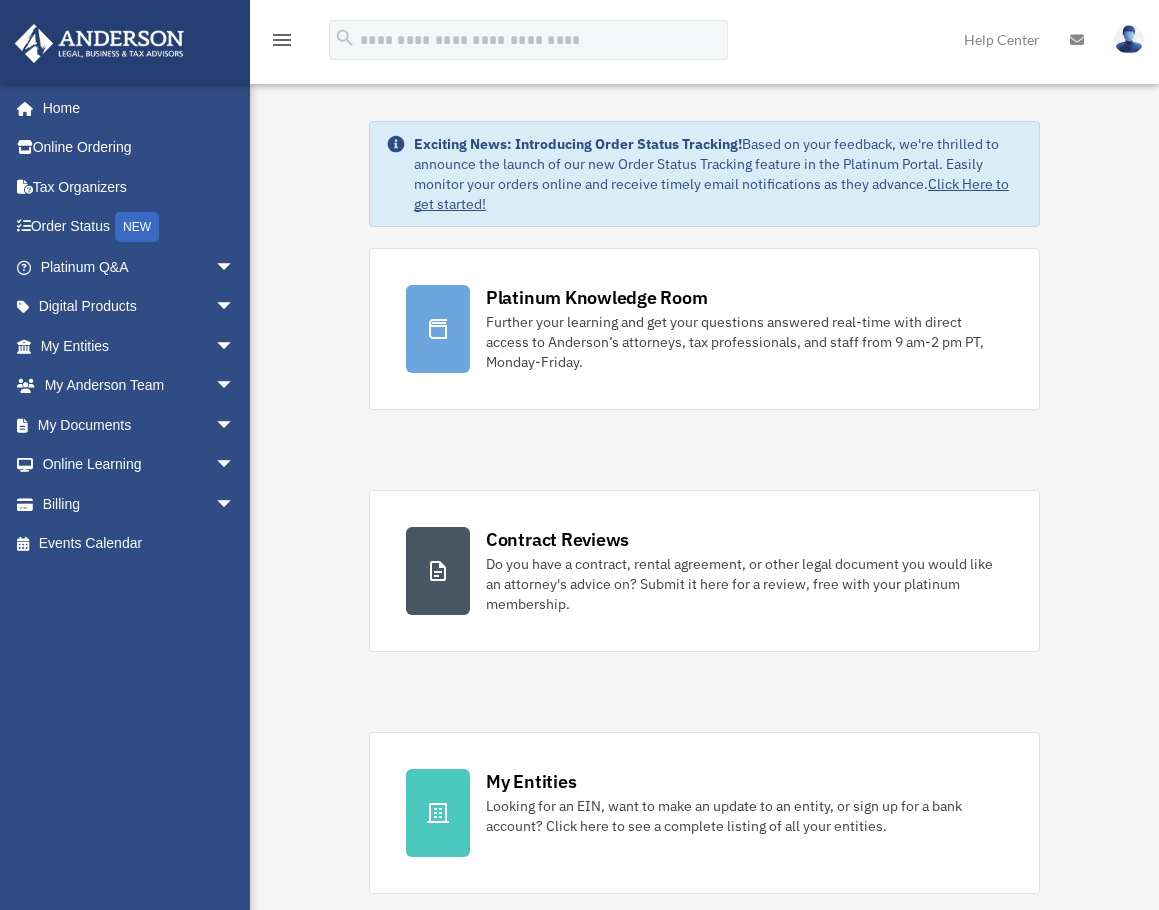 scroll, scrollTop: 0, scrollLeft: 0, axis: both 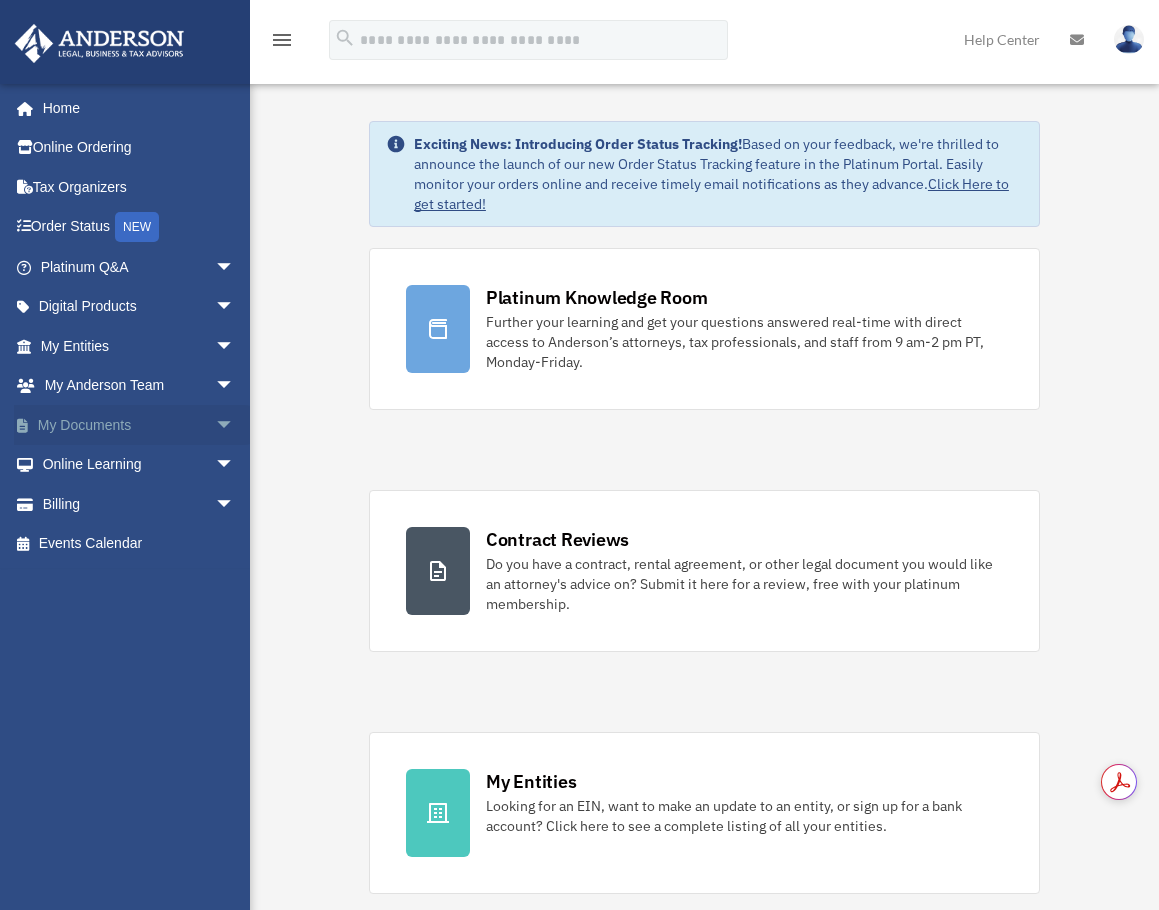 click on "My Documents arrow_drop_down" at bounding box center (139, 425) 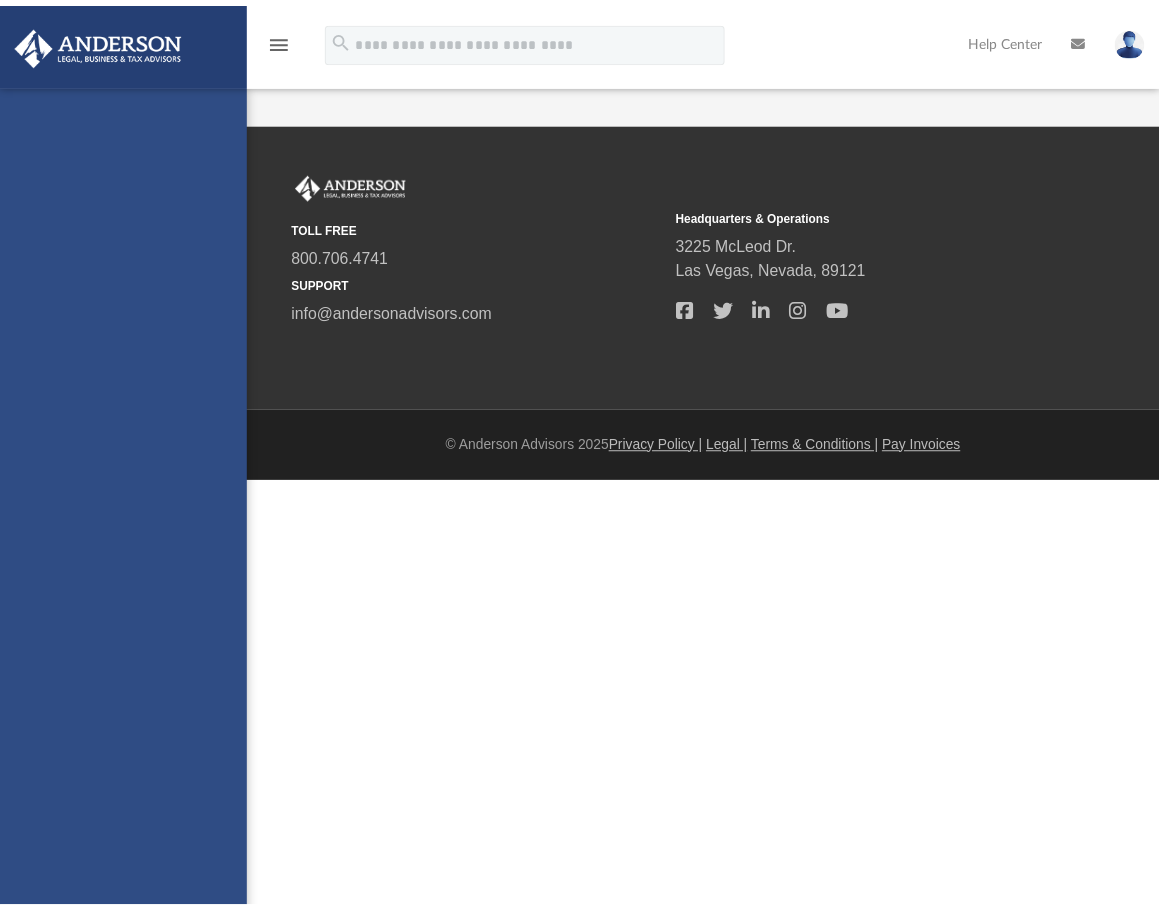 scroll, scrollTop: 0, scrollLeft: 0, axis: both 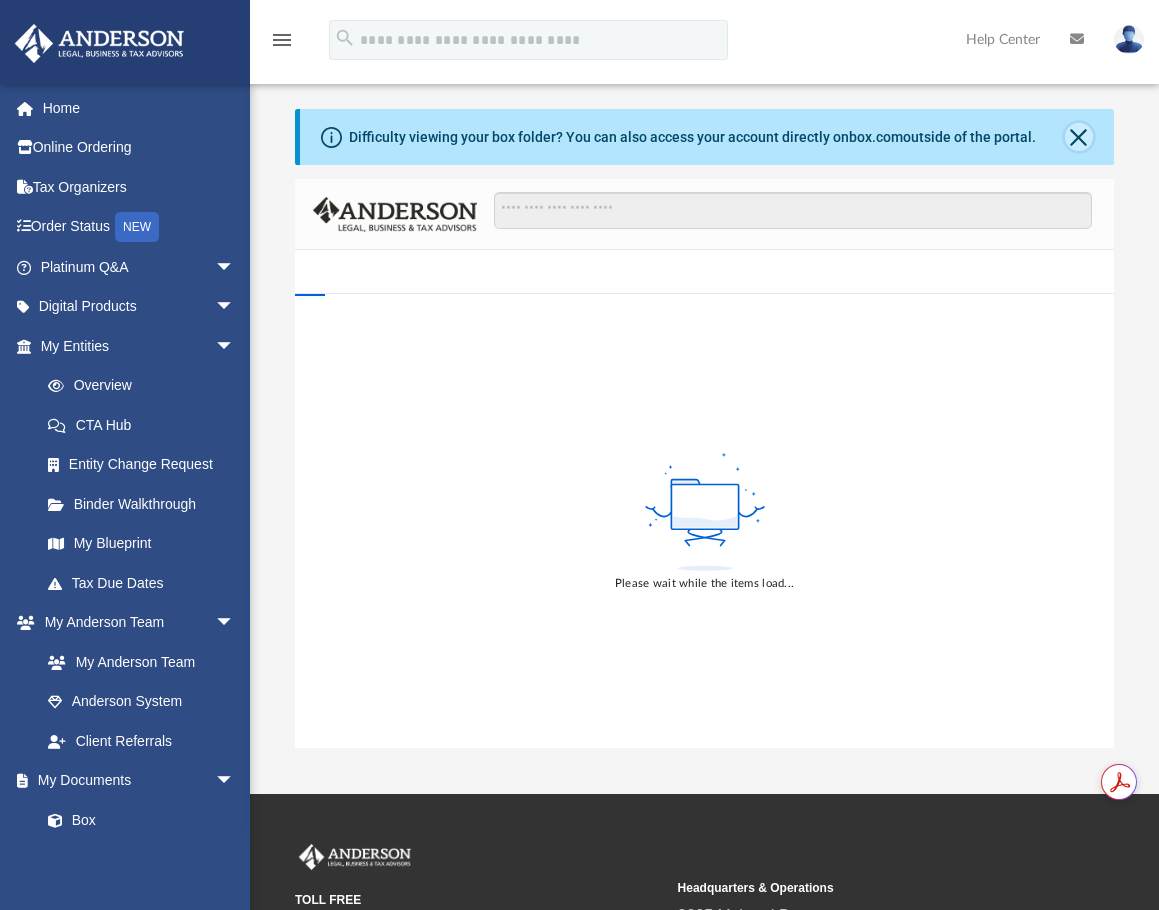 click 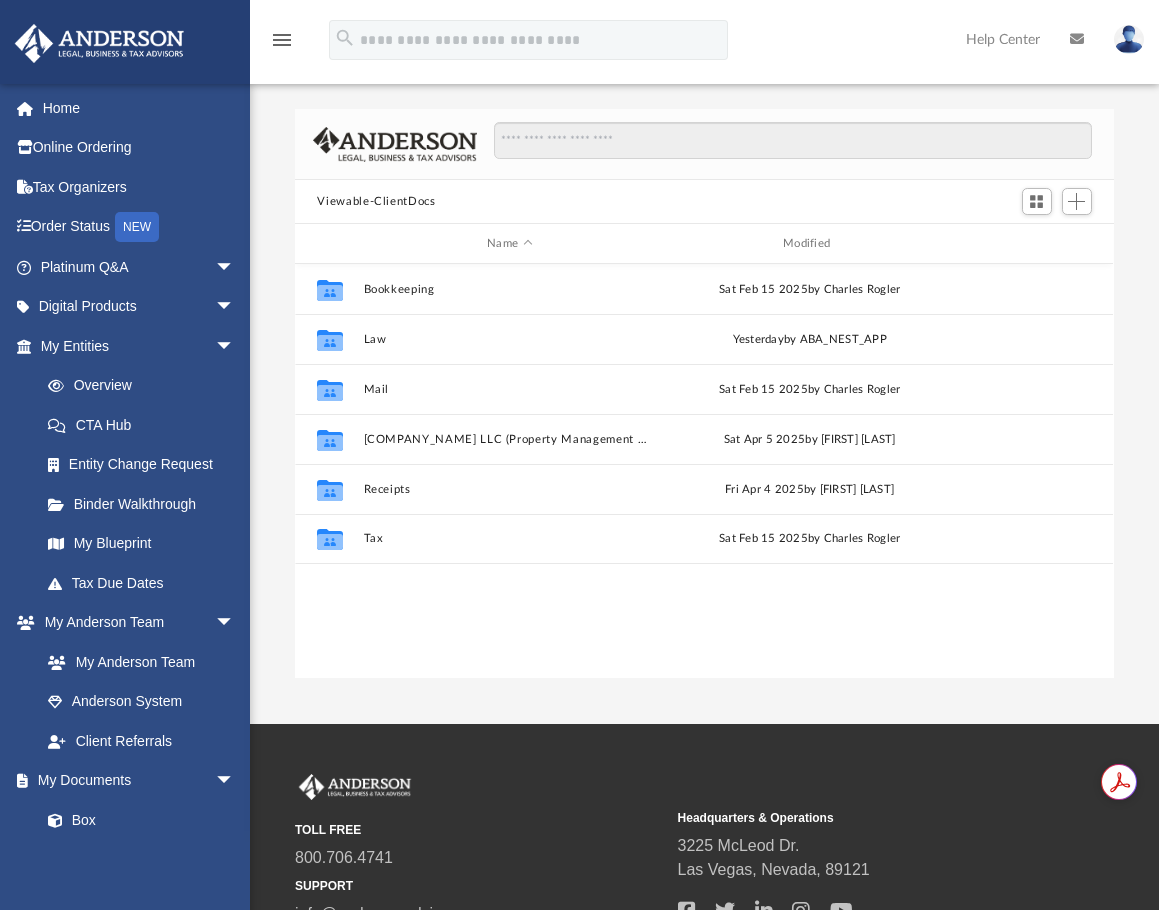 scroll, scrollTop: 16, scrollLeft: 16, axis: both 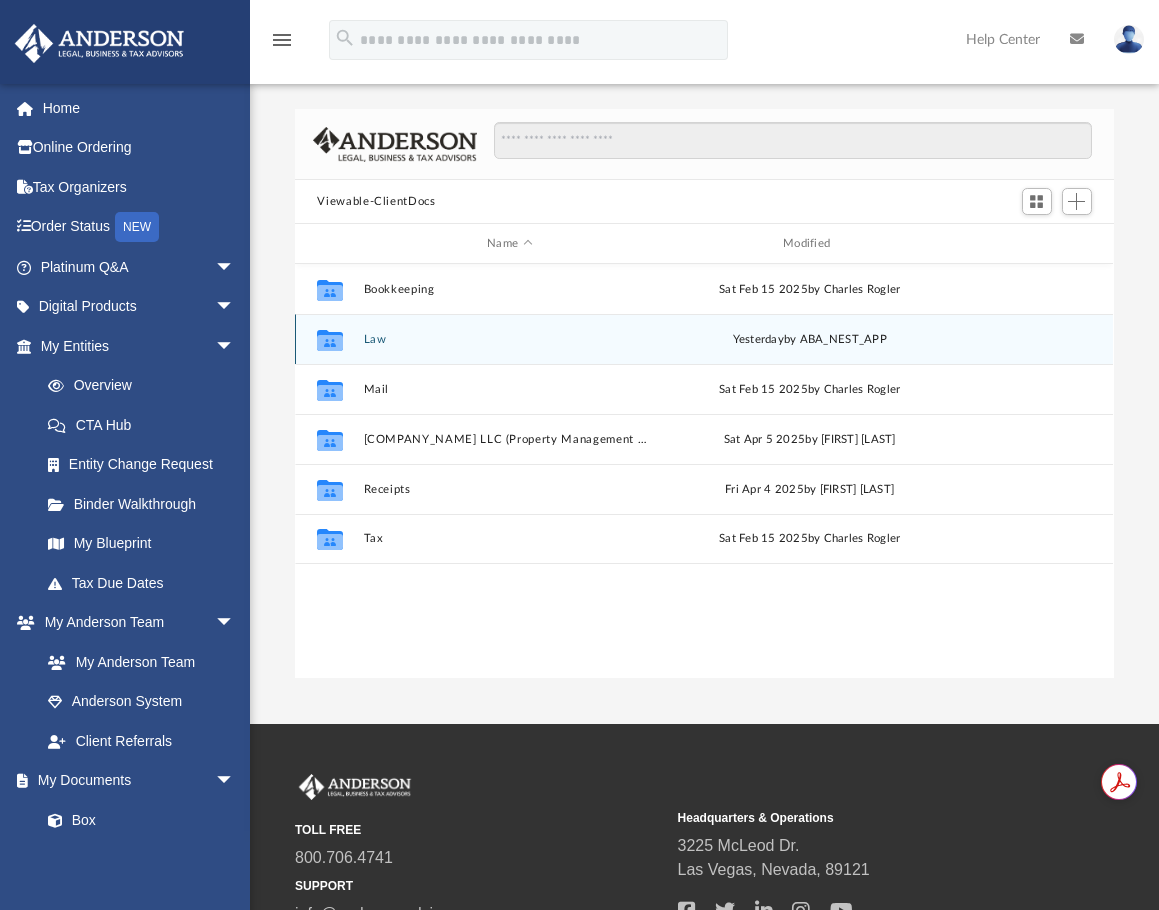 click on "Law" at bounding box center [510, 339] 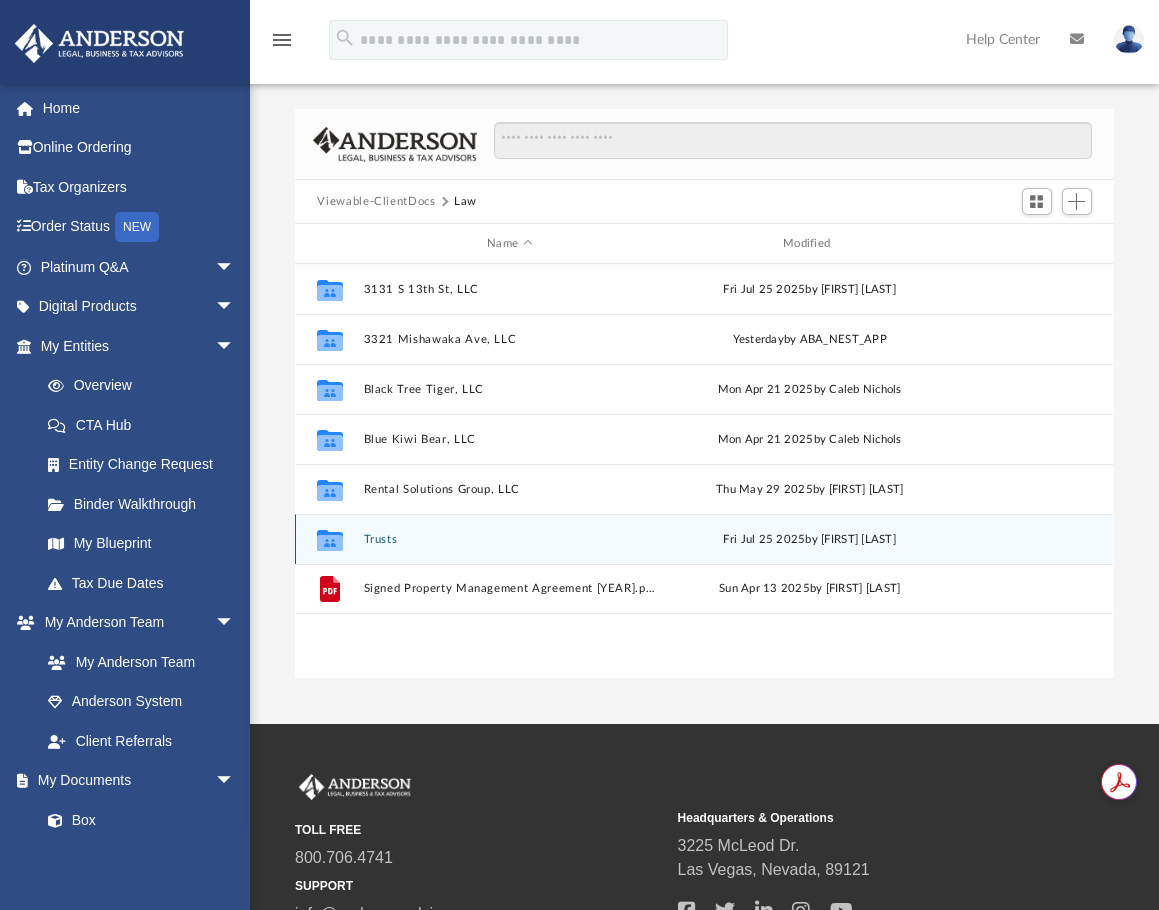 click on "Trusts" at bounding box center (510, 539) 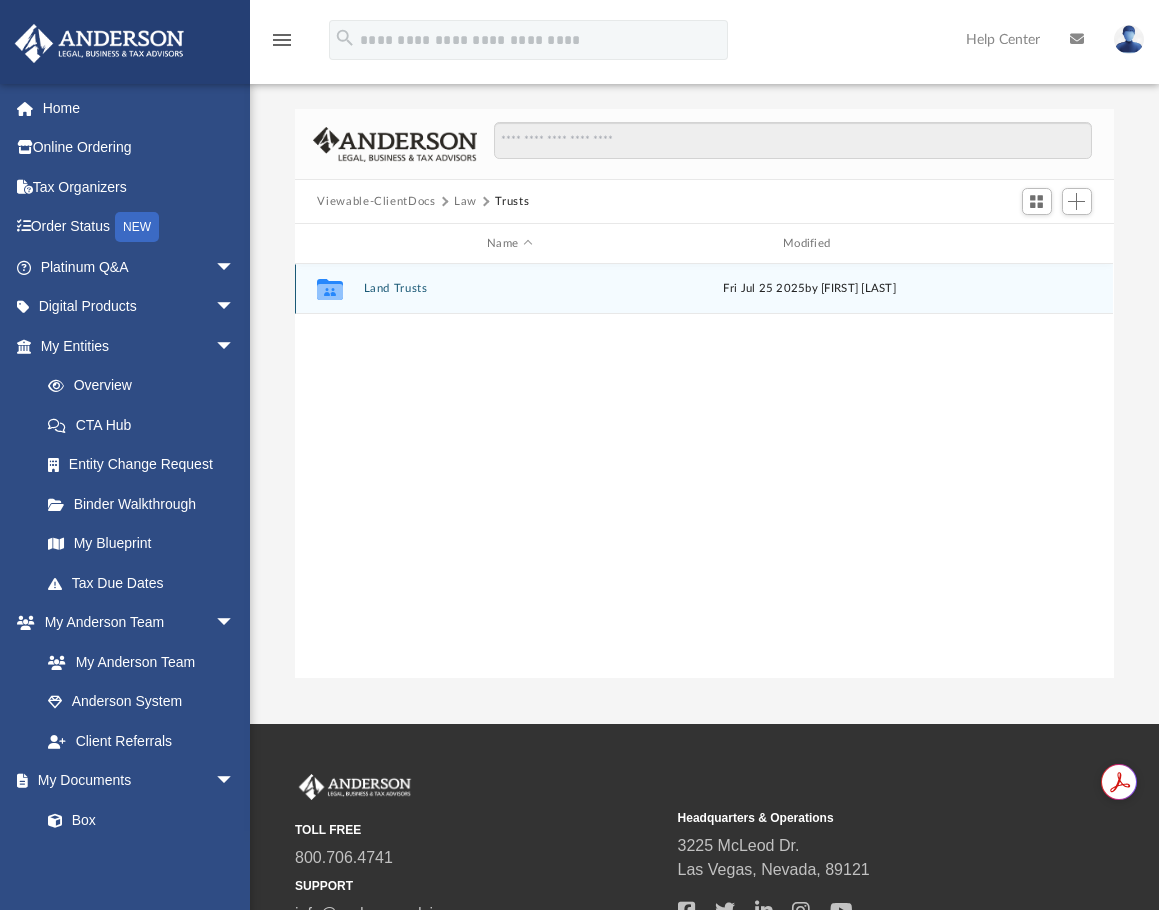 click on "Land Trusts" at bounding box center (510, 288) 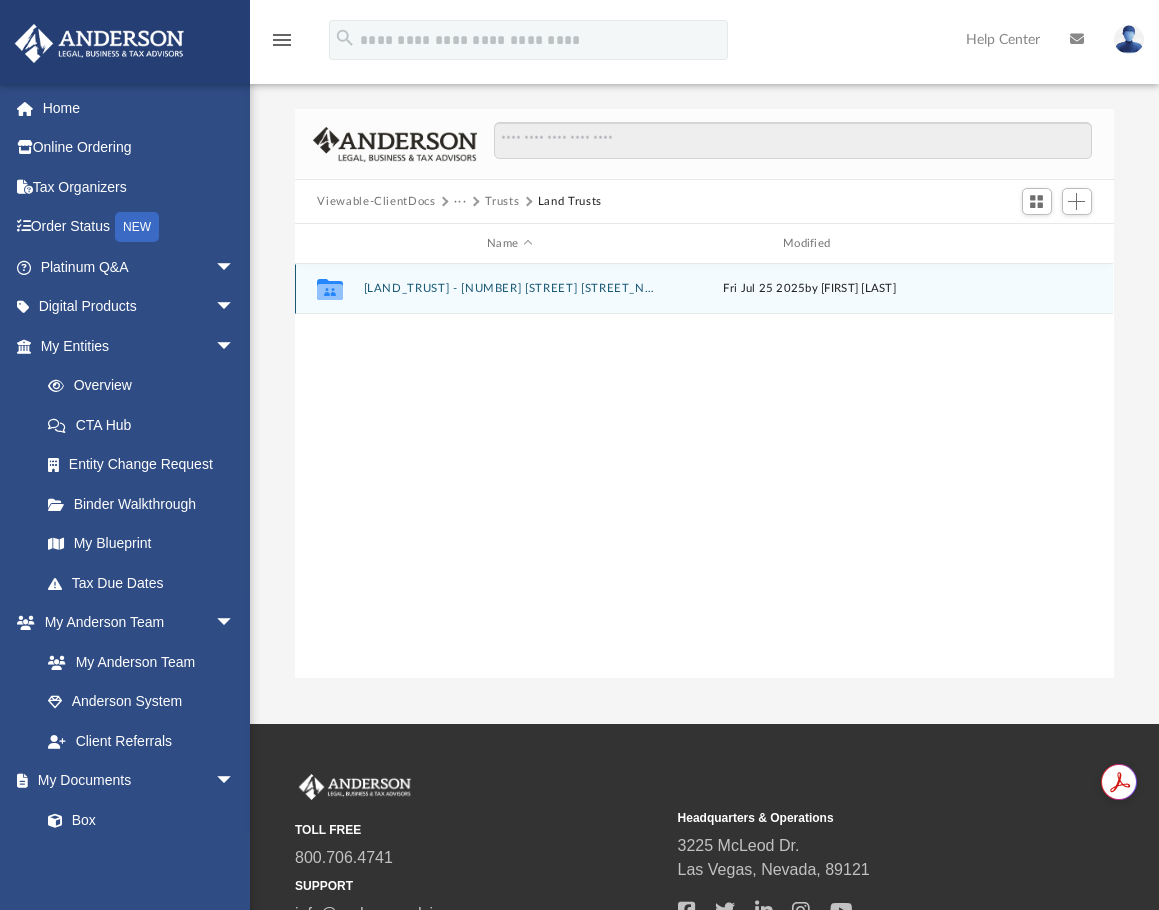 click on "[LAND_TRUST] - [NUMBER] [STREET] [STREET_NAME] [TRUST_NAME]" at bounding box center (510, 288) 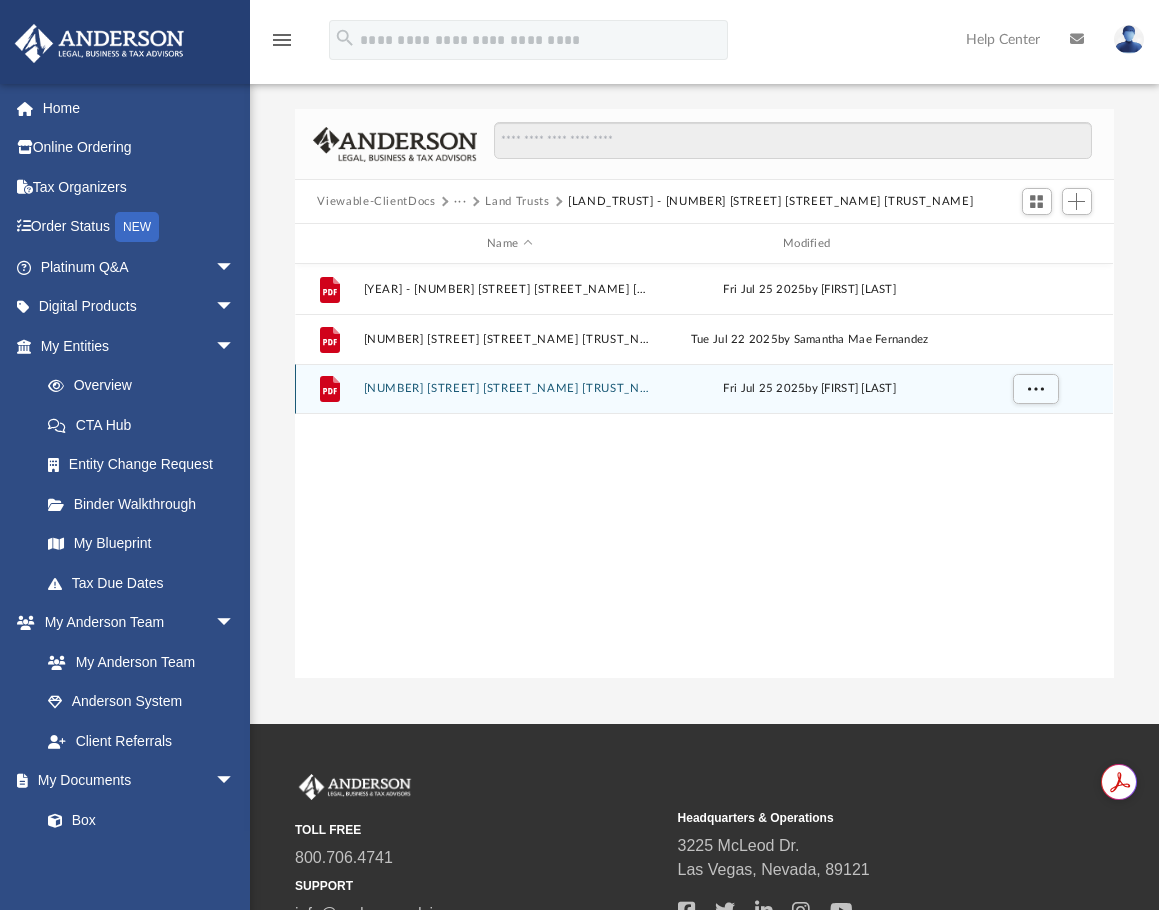 click on "[NUMBER] [STREET] [STREET_NAME] [TRUST_NAME].pdf" at bounding box center (510, 388) 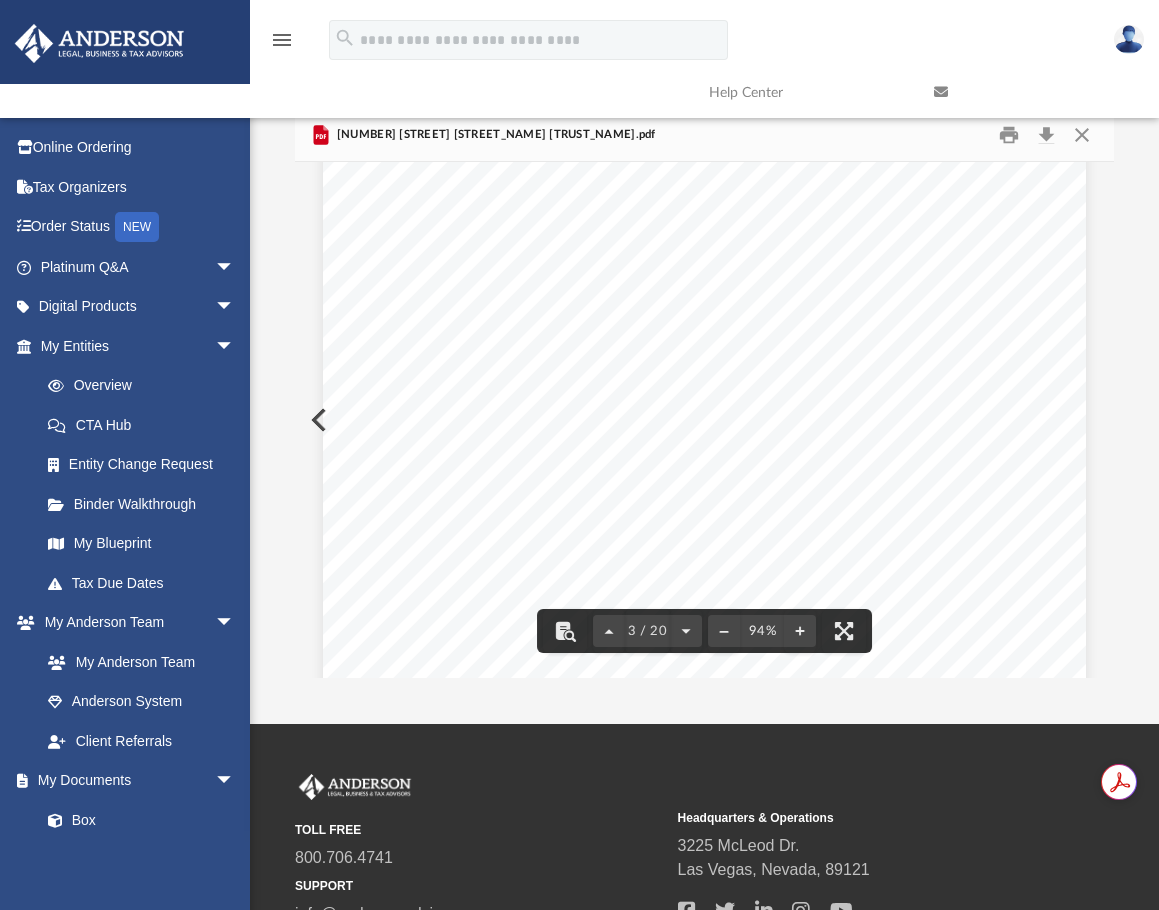 scroll, scrollTop: 2200, scrollLeft: 0, axis: vertical 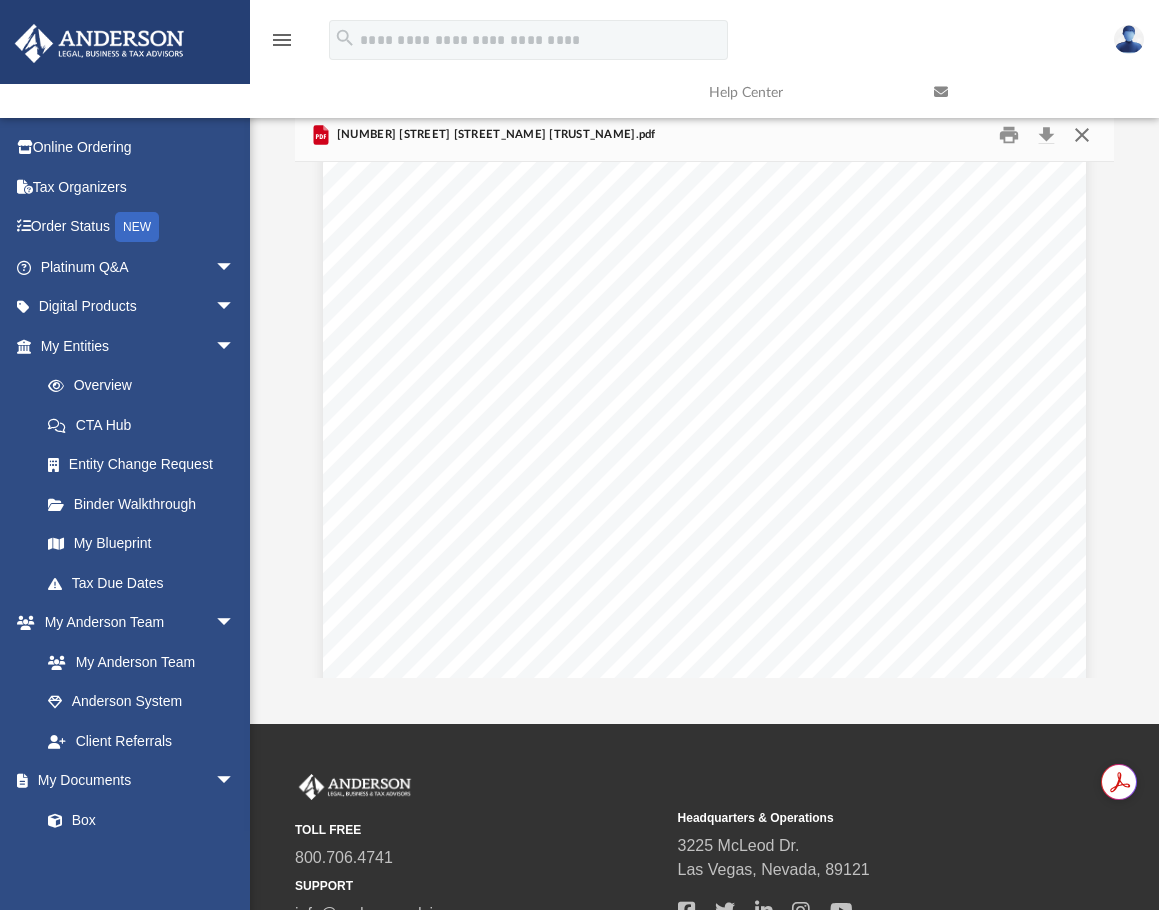 click at bounding box center [1082, 135] 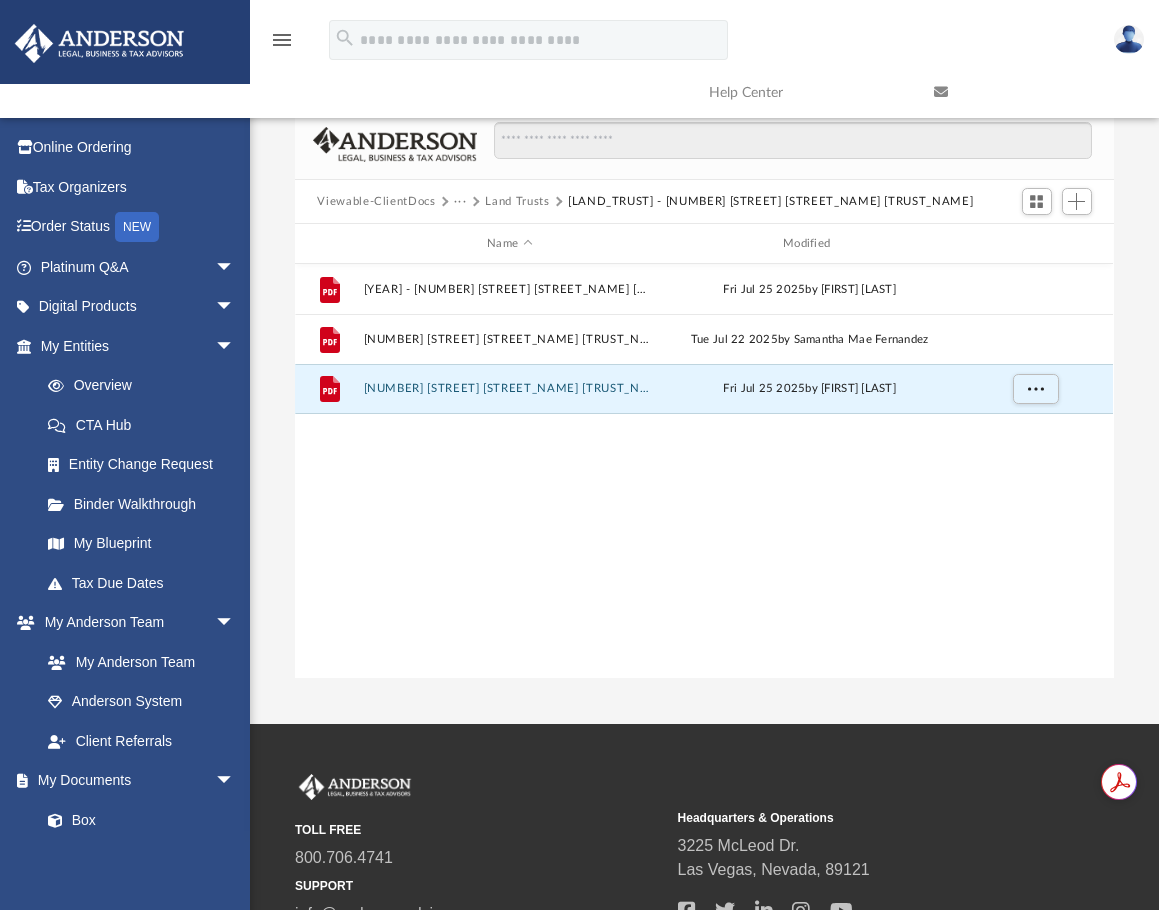 click on "File [YEAR] - [NUMBER] [STREET] [STREET_NAME] [DEED_NAME] ([NUMBER]).pdf [DATE]  by [FIRST] [LAST] File [NUMBER] [STREET] [STREET_NAME] [TRUST_NAME].pdf [DATE]  by [FIRST] [LAST] File Signed - The [NUMBER] [STREET] [STREET_NAME] [TRUST_NAME].pdf [DATE]  by [FIRST] [LAST]" at bounding box center [704, 471] 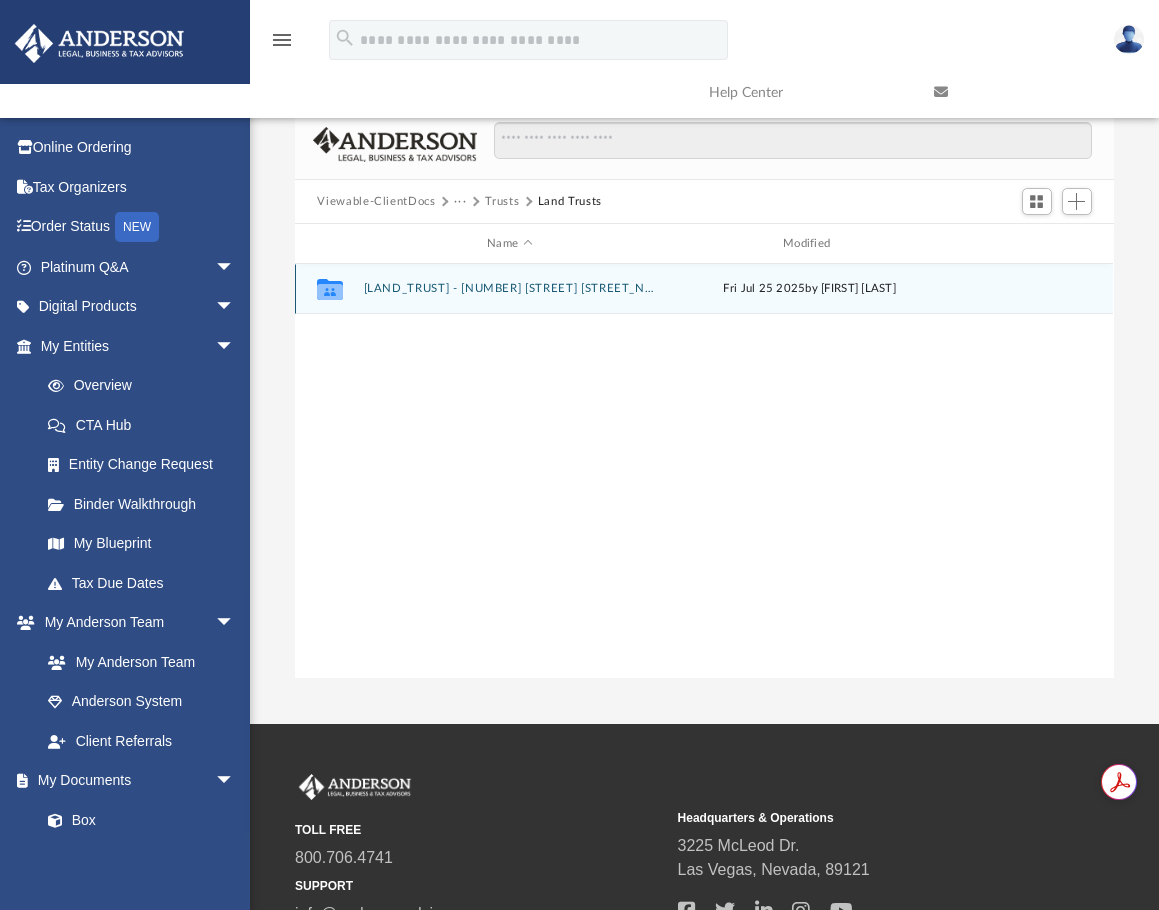 click on "[LAND_TRUST] - [NUMBER] [STREET] [STREET_NAME] [TRUST_NAME]" at bounding box center (510, 288) 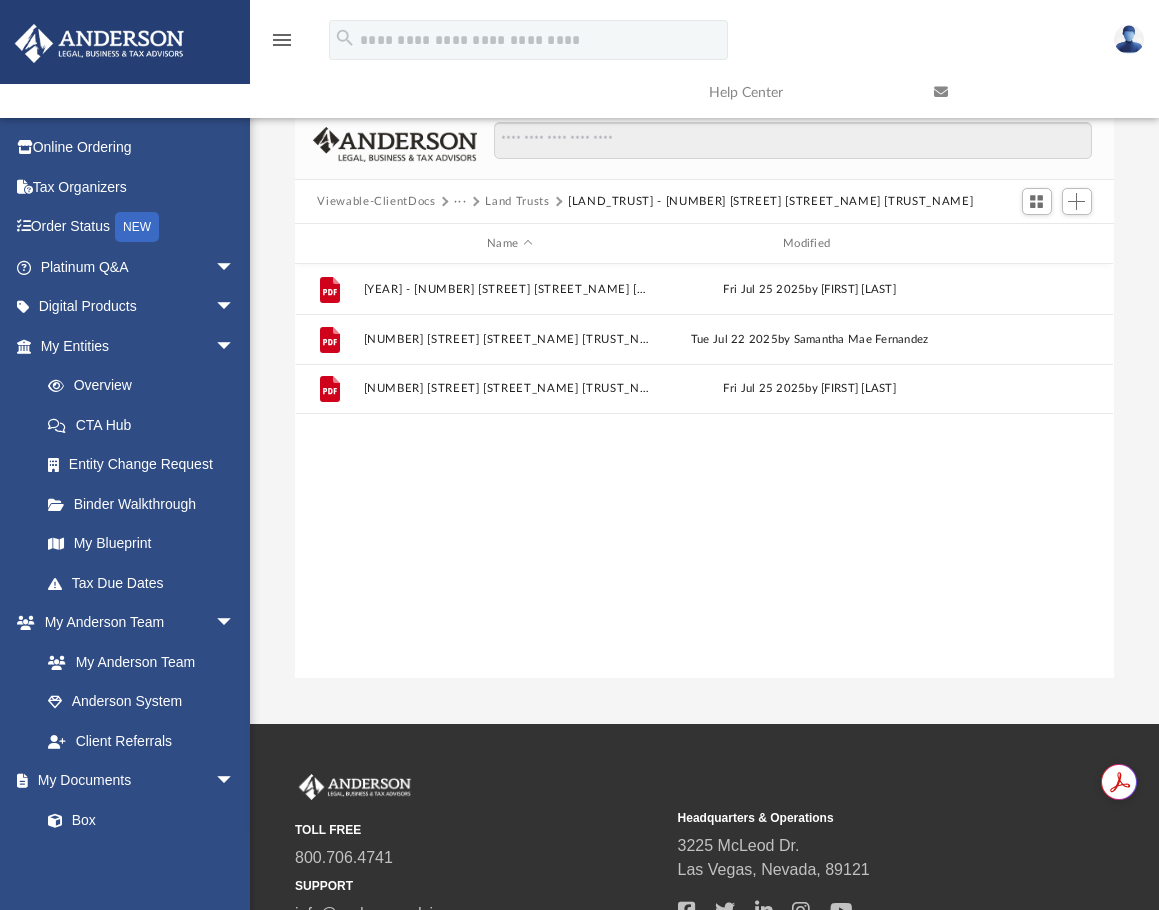 click on "File [YEAR] - [NUMBER] [STREET] [STREET_NAME] [DEED_NAME] ([NUMBER]).pdf [DATE]  by [FIRST] [LAST] File [NUMBER] [STREET] [STREET_NAME] [TRUST_NAME].pdf [DATE]  by [FIRST] [LAST] File Signed - The [NUMBER] [STREET] [STREET_NAME] [TRUST_NAME].pdf [DATE]  by [FIRST] [LAST]" at bounding box center [704, 471] 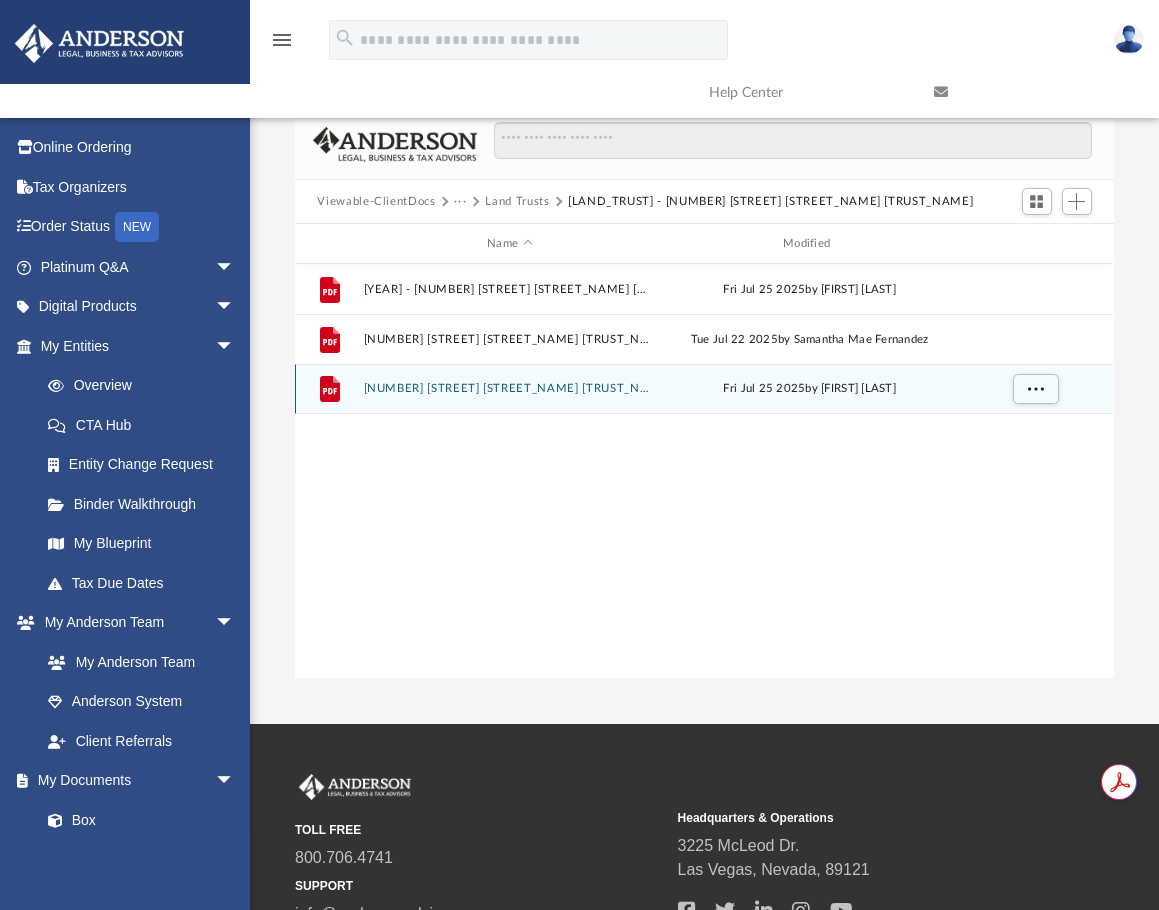 click on "[NUMBER] [STREET] [STREET_NAME] [TRUST_NAME].pdf" at bounding box center (510, 388) 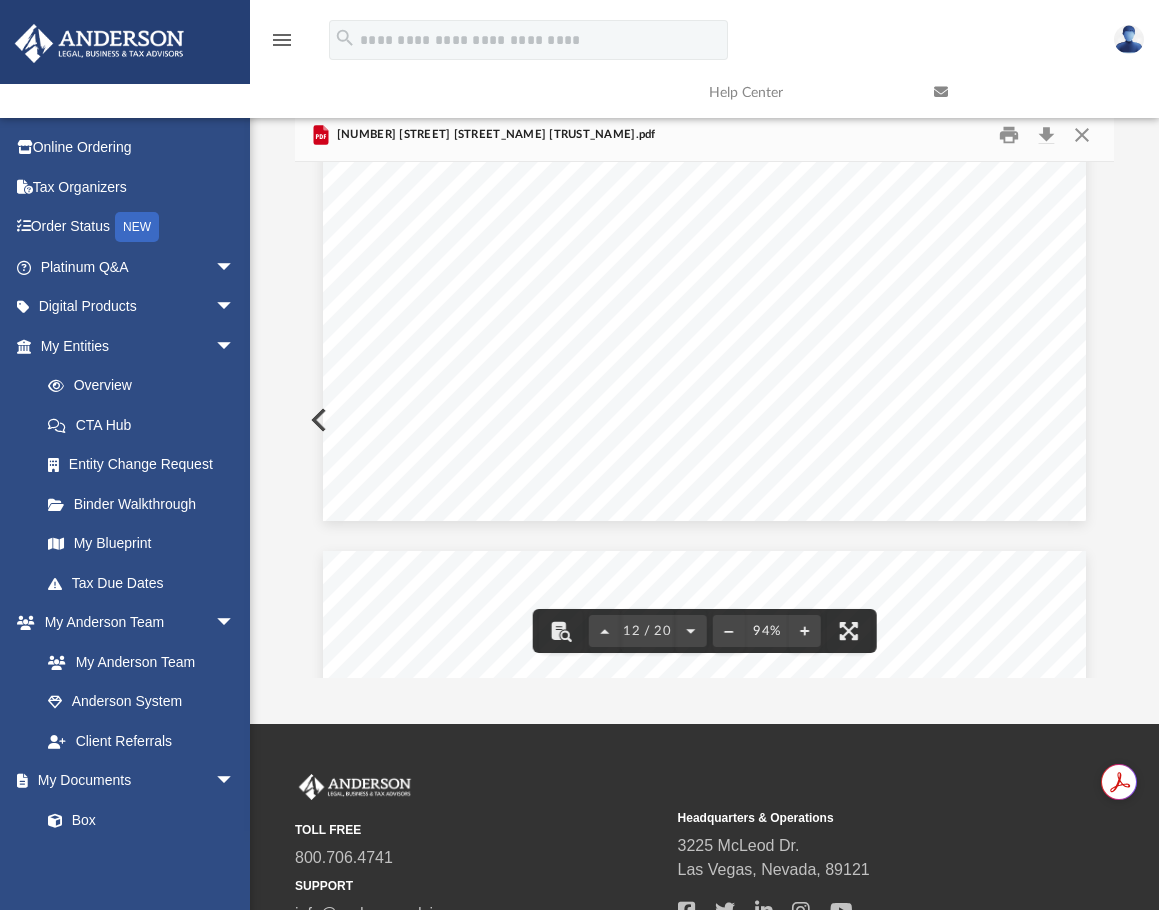 scroll, scrollTop: 12435, scrollLeft: 0, axis: vertical 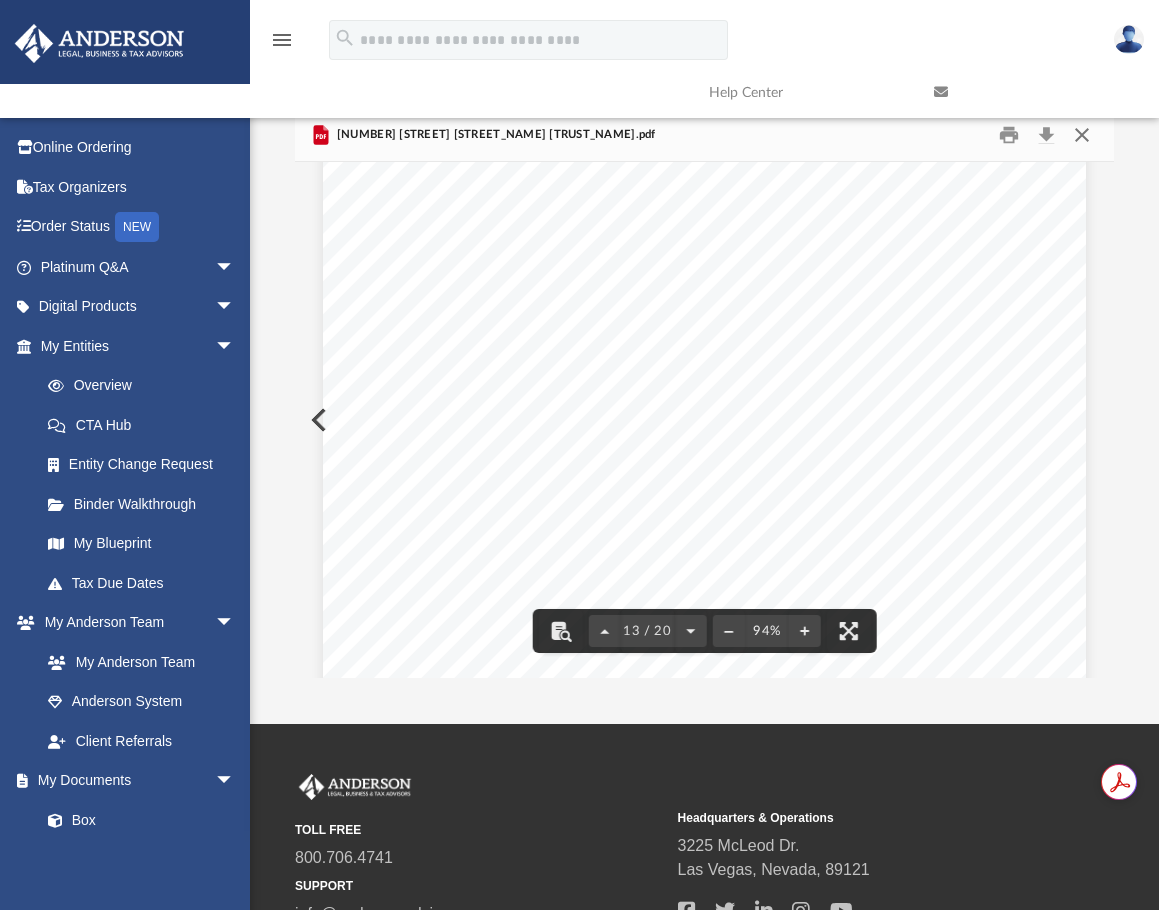 click at bounding box center [1082, 135] 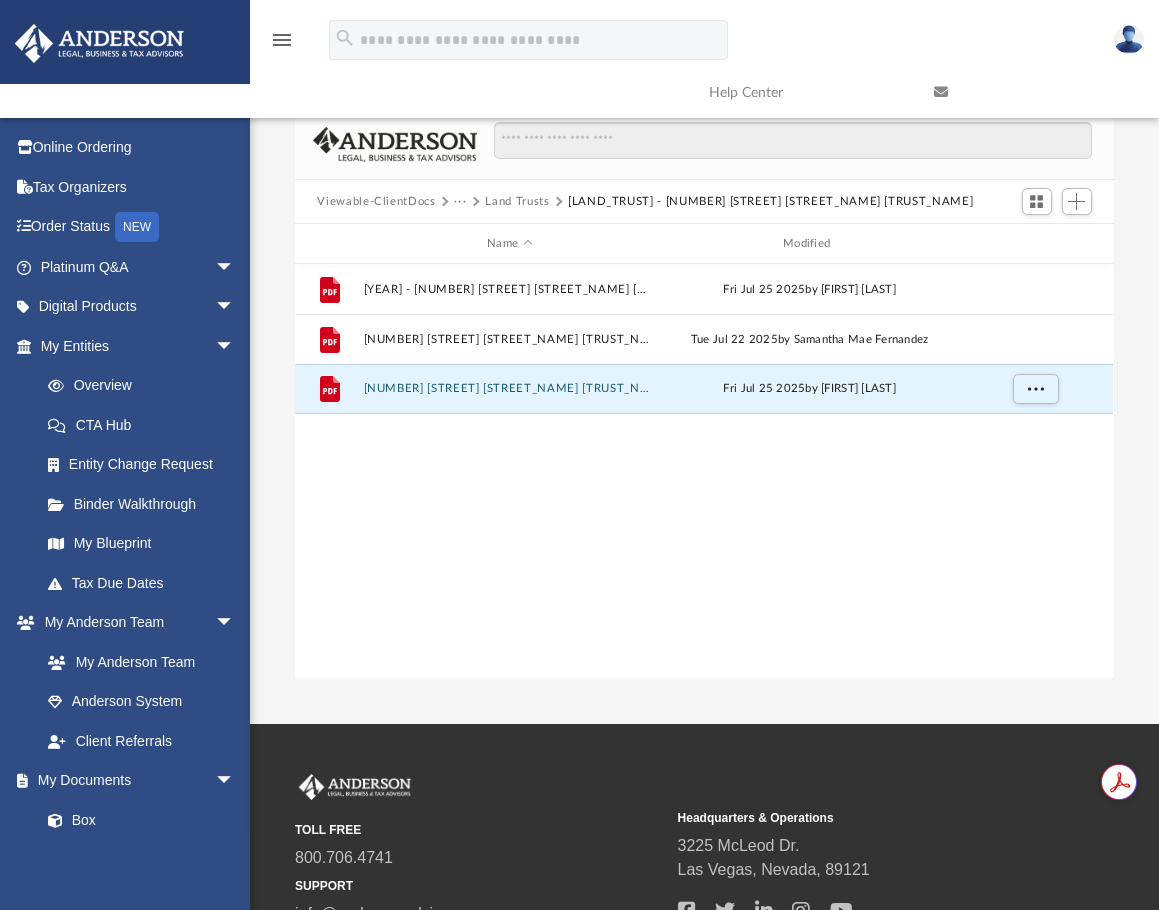 click on "File [YEAR] - [NUMBER] [STREET] [STREET_NAME] [DEED_NAME] ([NUMBER]).pdf [DATE]  by [FIRST] [LAST] File [NUMBER] [STREET] [STREET_NAME] [TRUST_NAME].pdf [DATE]  by [FIRST] [LAST] File Signed - The [NUMBER] [STREET] [STREET_NAME] [TRUST_NAME].pdf [DATE]  by [FIRST] [LAST]" at bounding box center [704, 471] 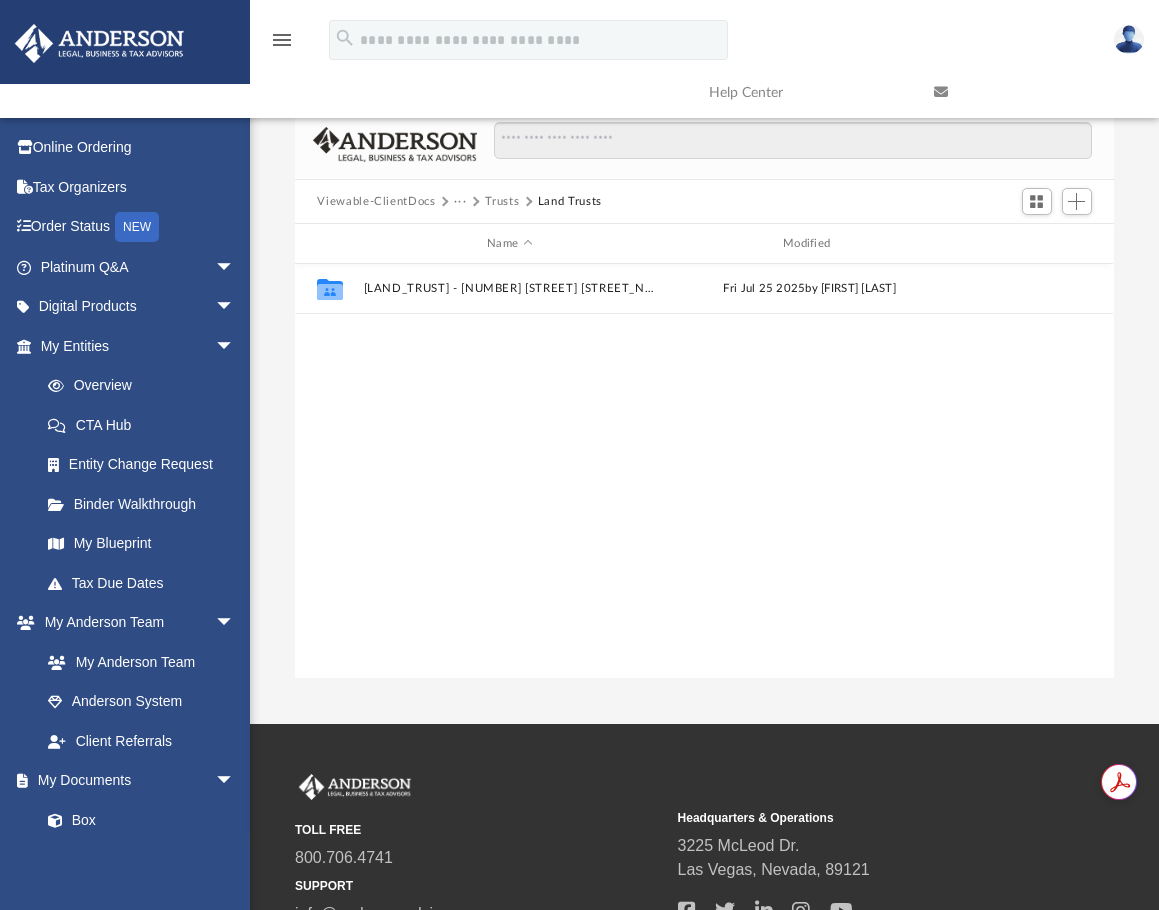 click on "Trusts" at bounding box center (502, 202) 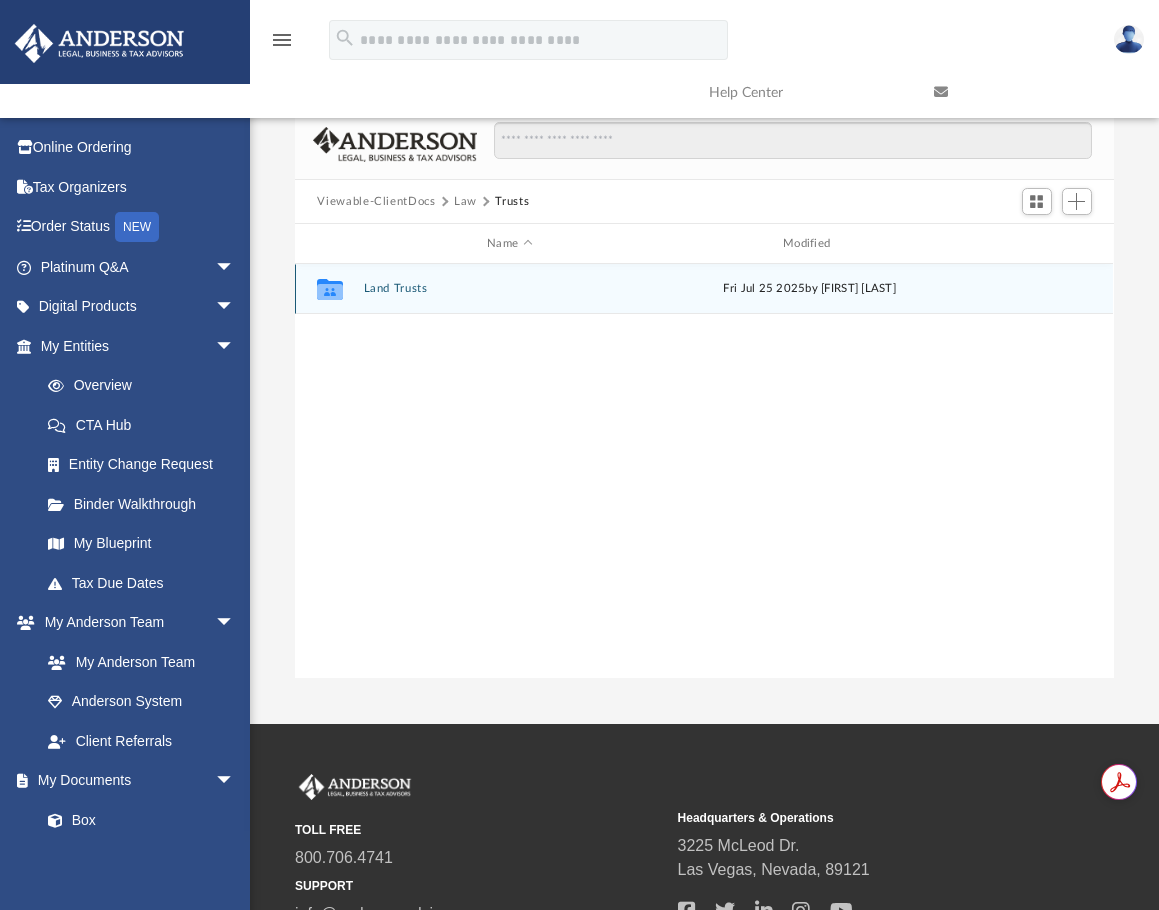click on "Land Trusts" at bounding box center [510, 288] 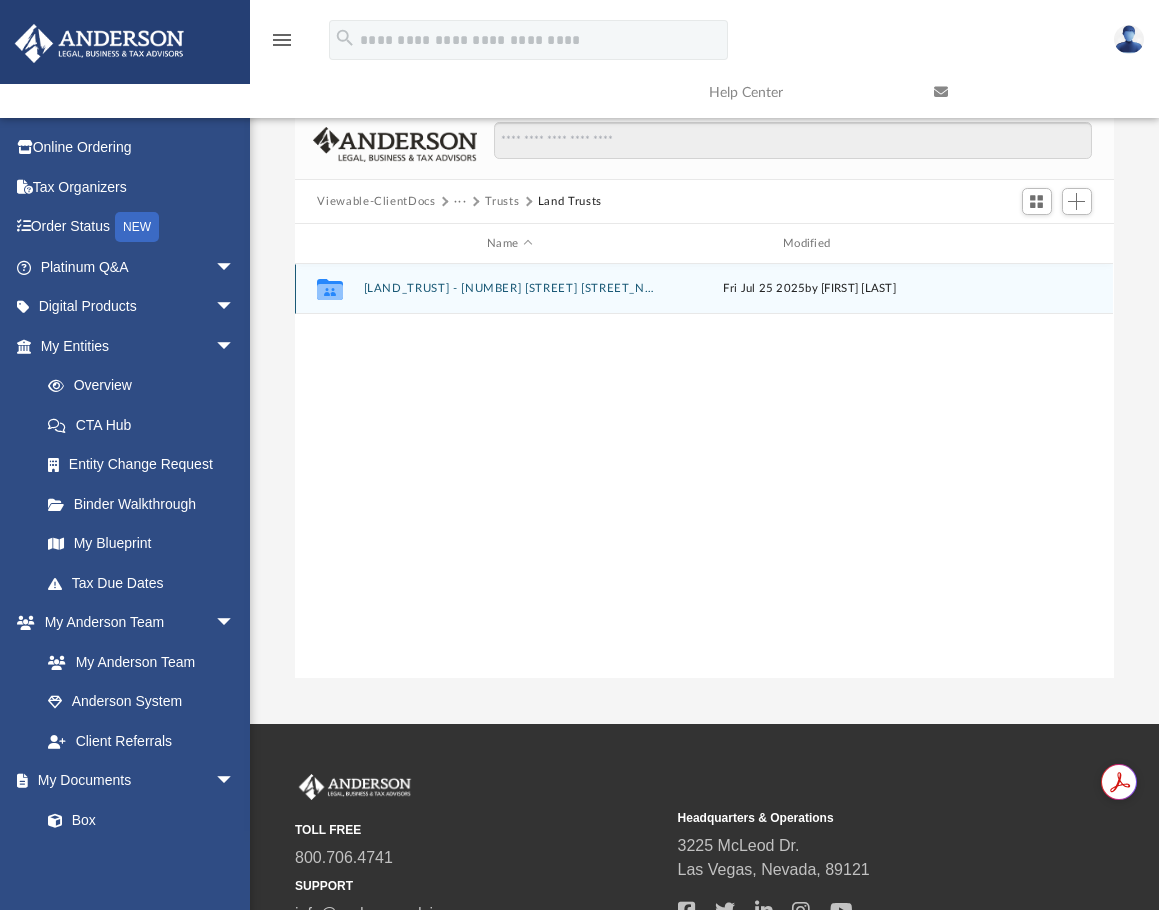click on "[LAND_TRUST] - [NUMBER] [STREET] [STREET_NAME] [TRUST_NAME]" at bounding box center [510, 288] 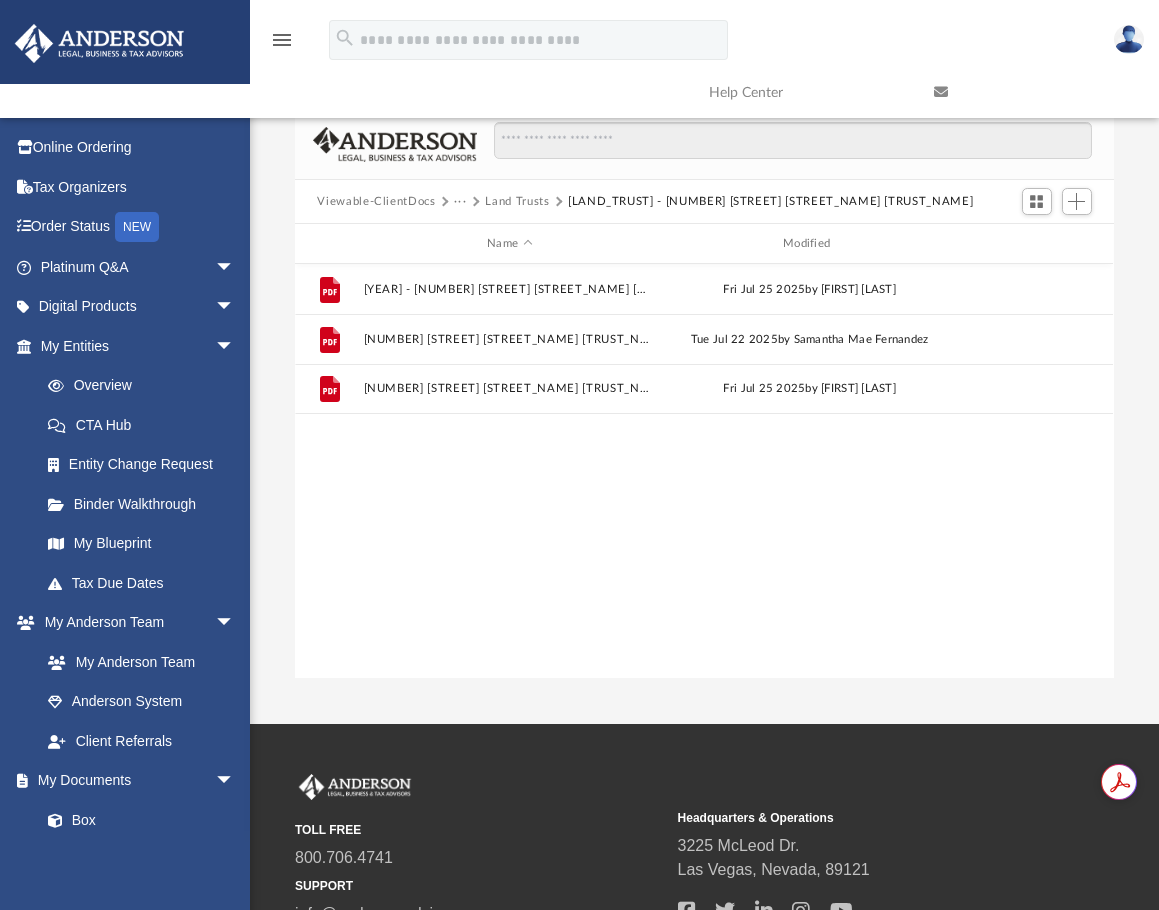 click on "File [YEAR] - [NUMBER] [STREET] [STREET_NAME] [DEED_NAME] ([NUMBER]).pdf [DATE]  by [FIRST] [LAST] File [NUMBER] [STREET] [STREET_NAME] [TRUST_NAME].pdf [DATE]  by [FIRST] [LAST] File Signed - The [NUMBER] [STREET] [STREET_NAME] [TRUST_NAME].pdf [DATE]  by [FIRST] [LAST]" at bounding box center [704, 471] 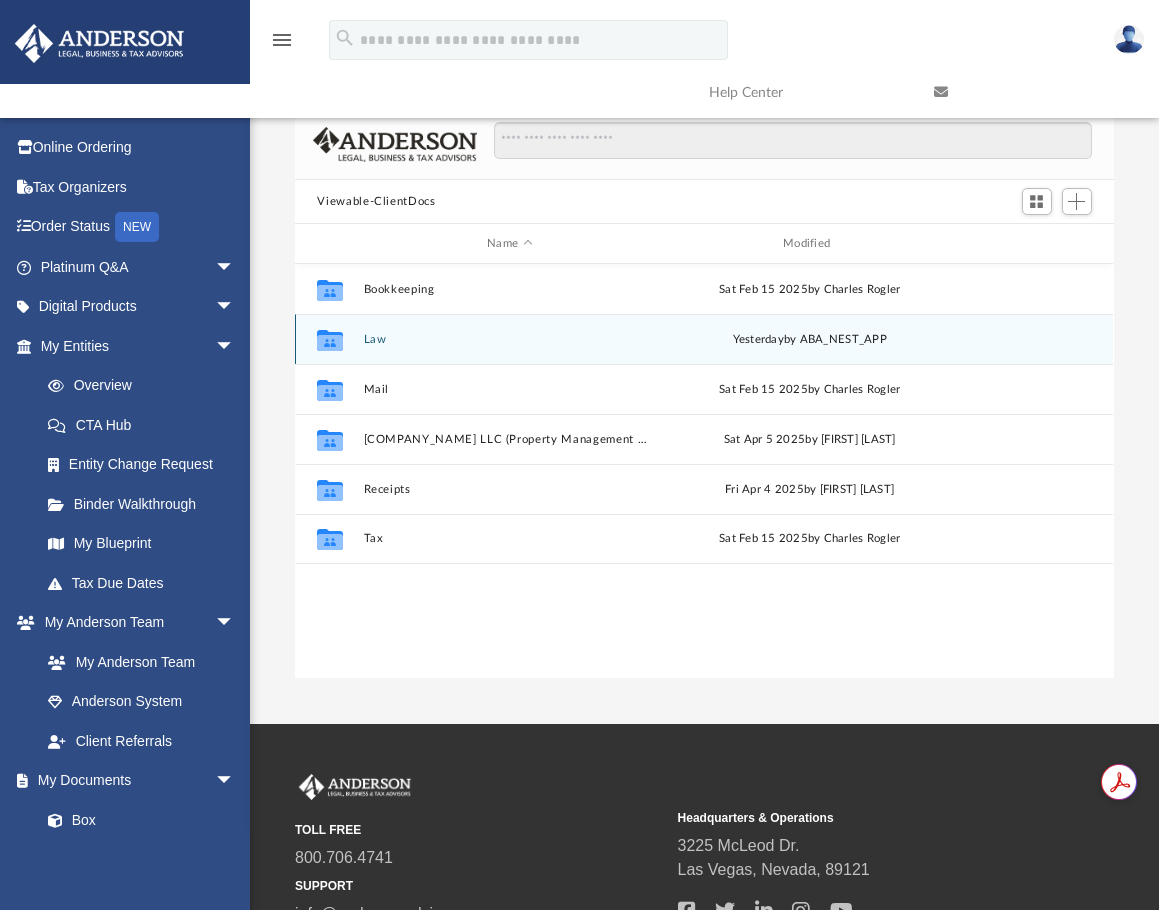 click on "Law" at bounding box center (510, 339) 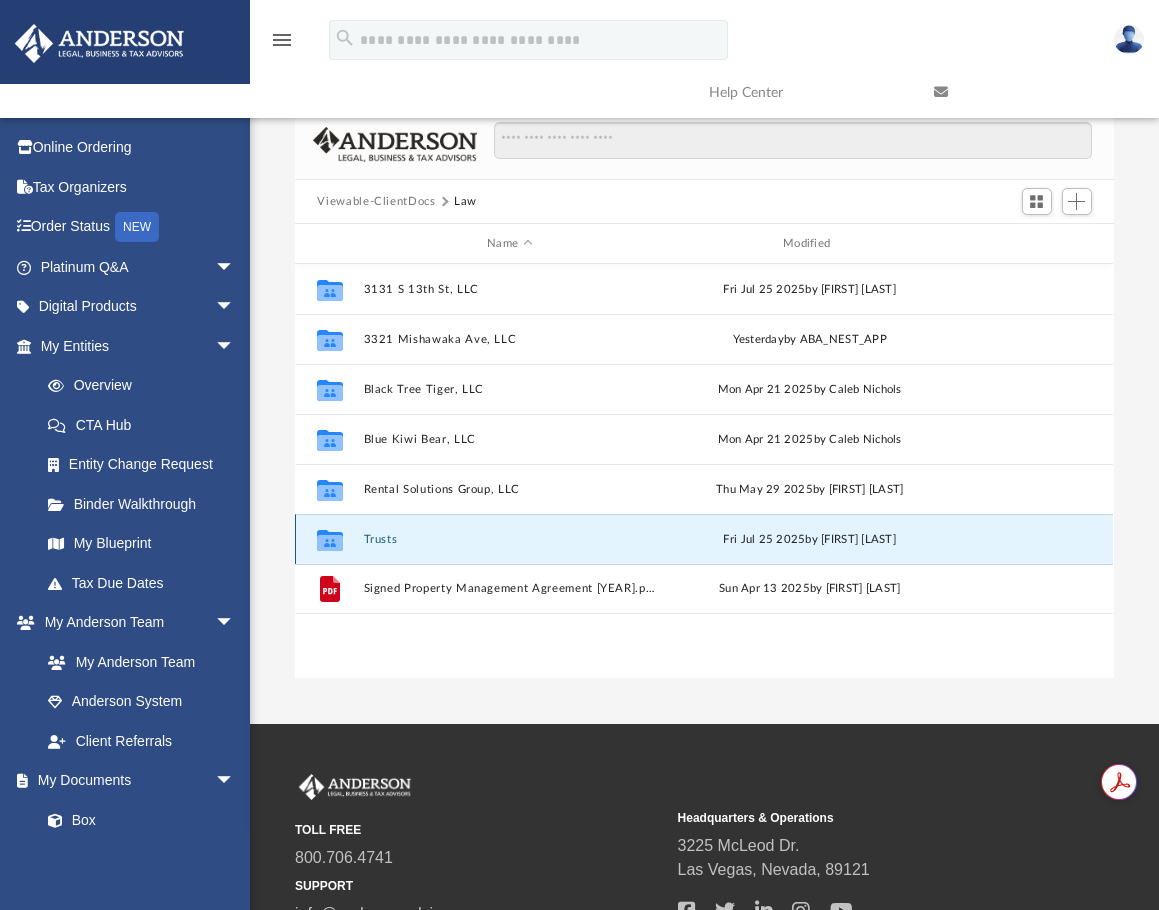 click on "Trusts" at bounding box center (510, 539) 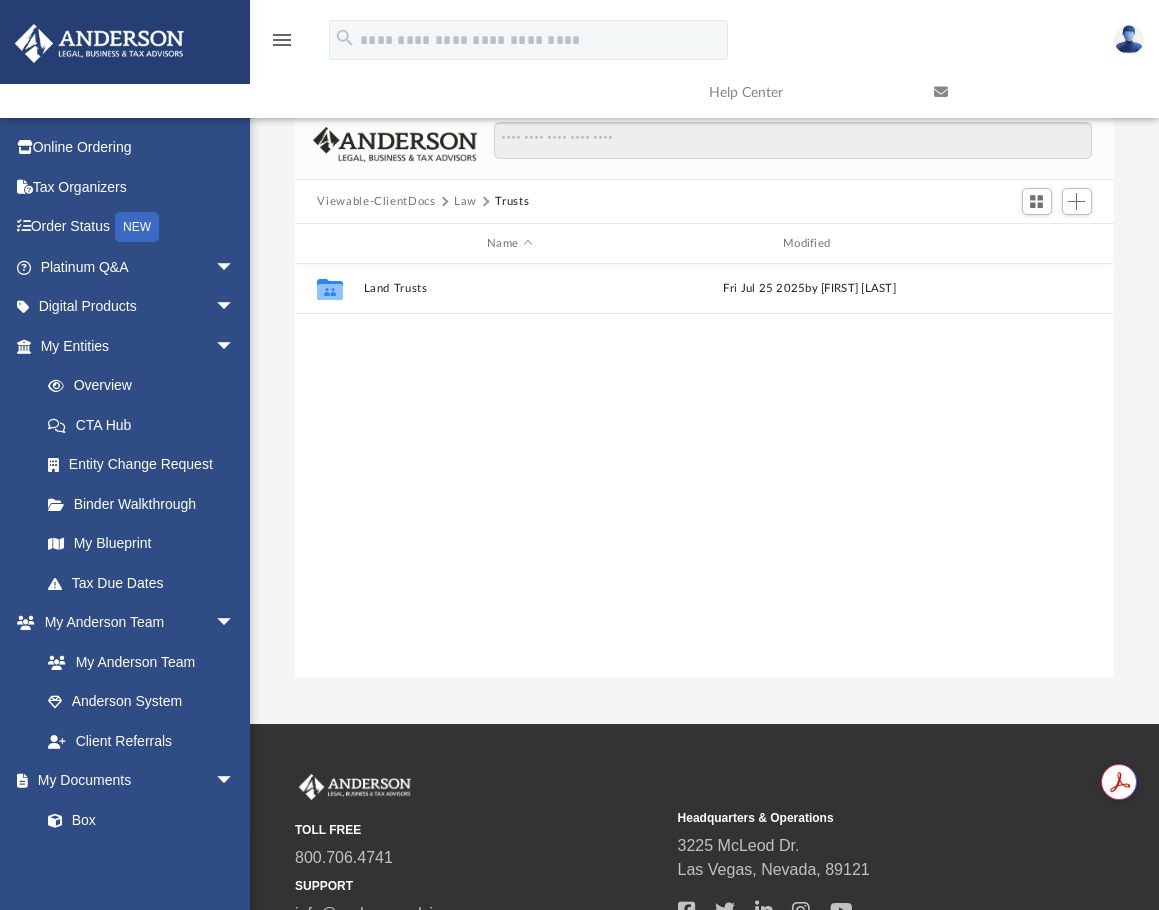 click on "Law" at bounding box center (465, 202) 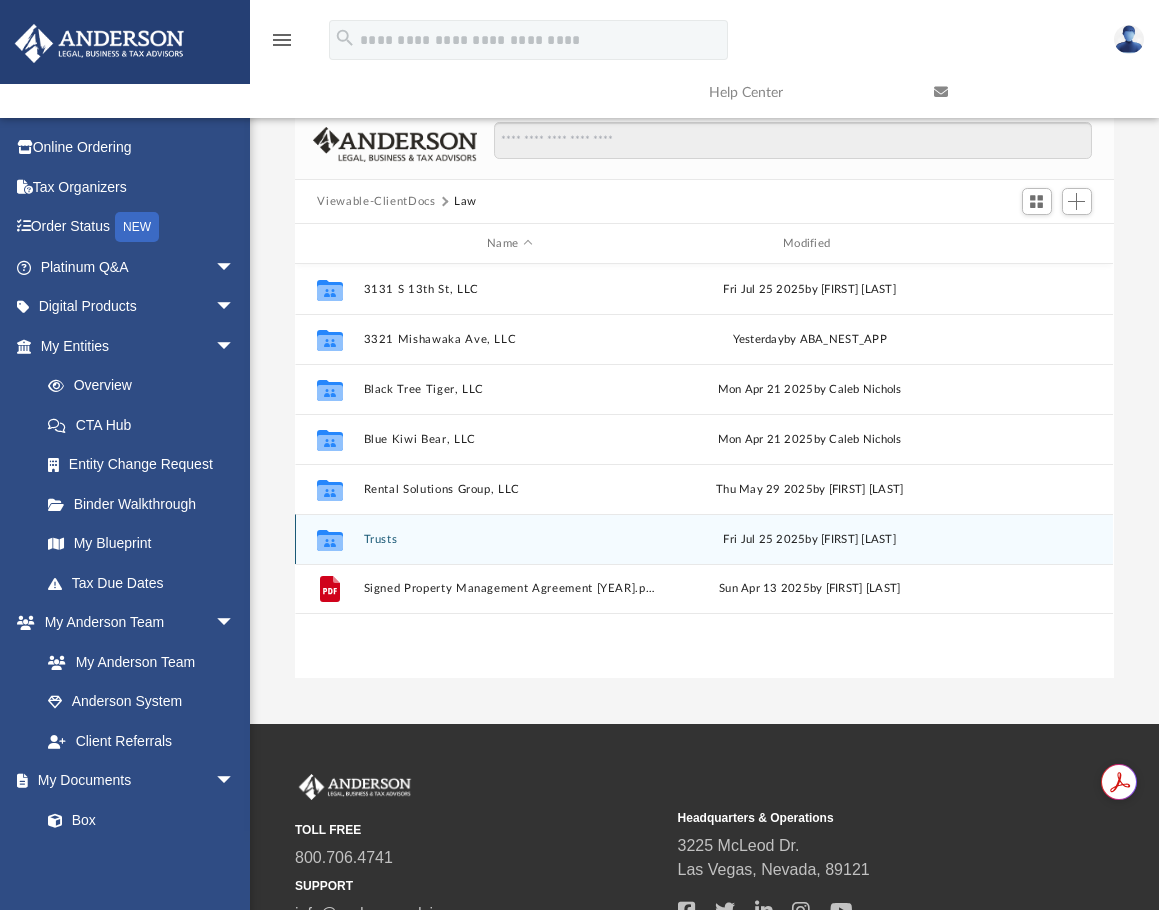 click on "Trusts" at bounding box center [510, 539] 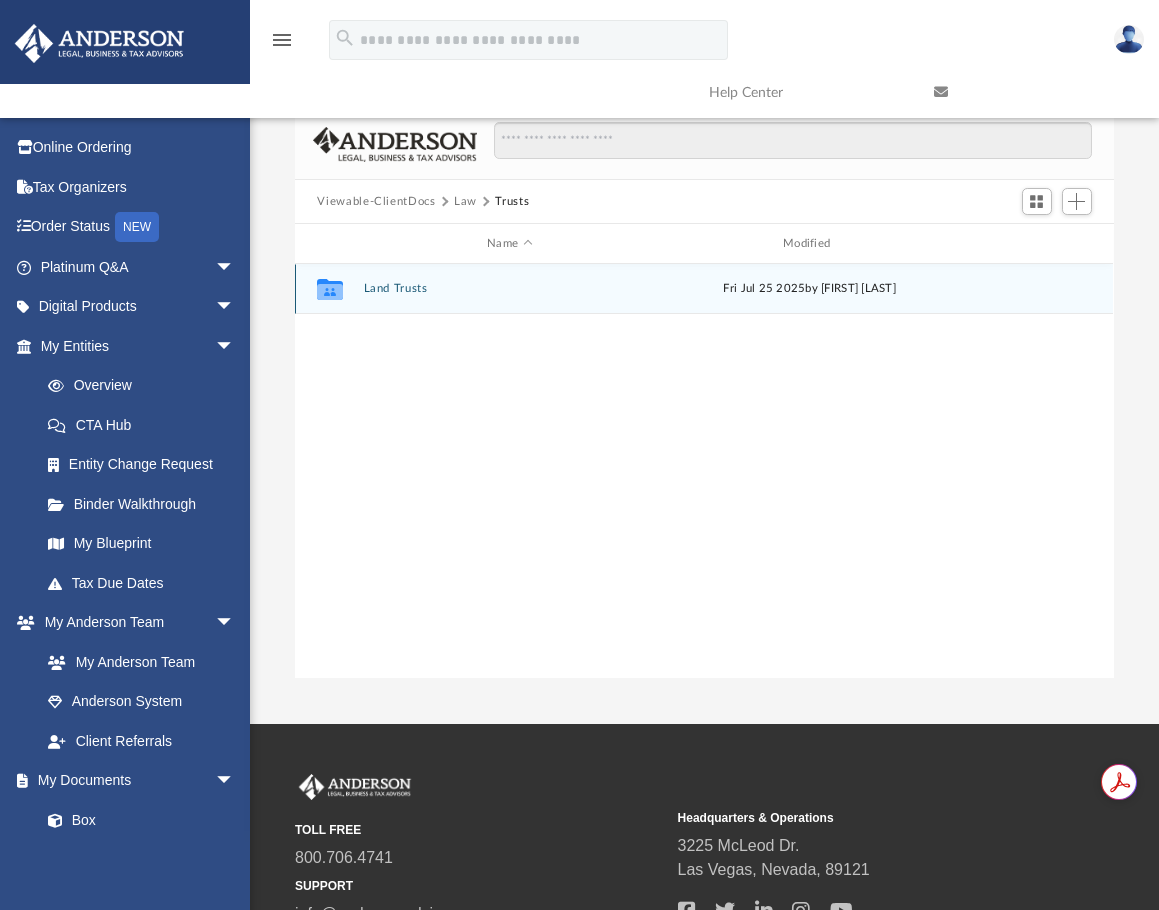 click on "Land Trusts" at bounding box center (510, 288) 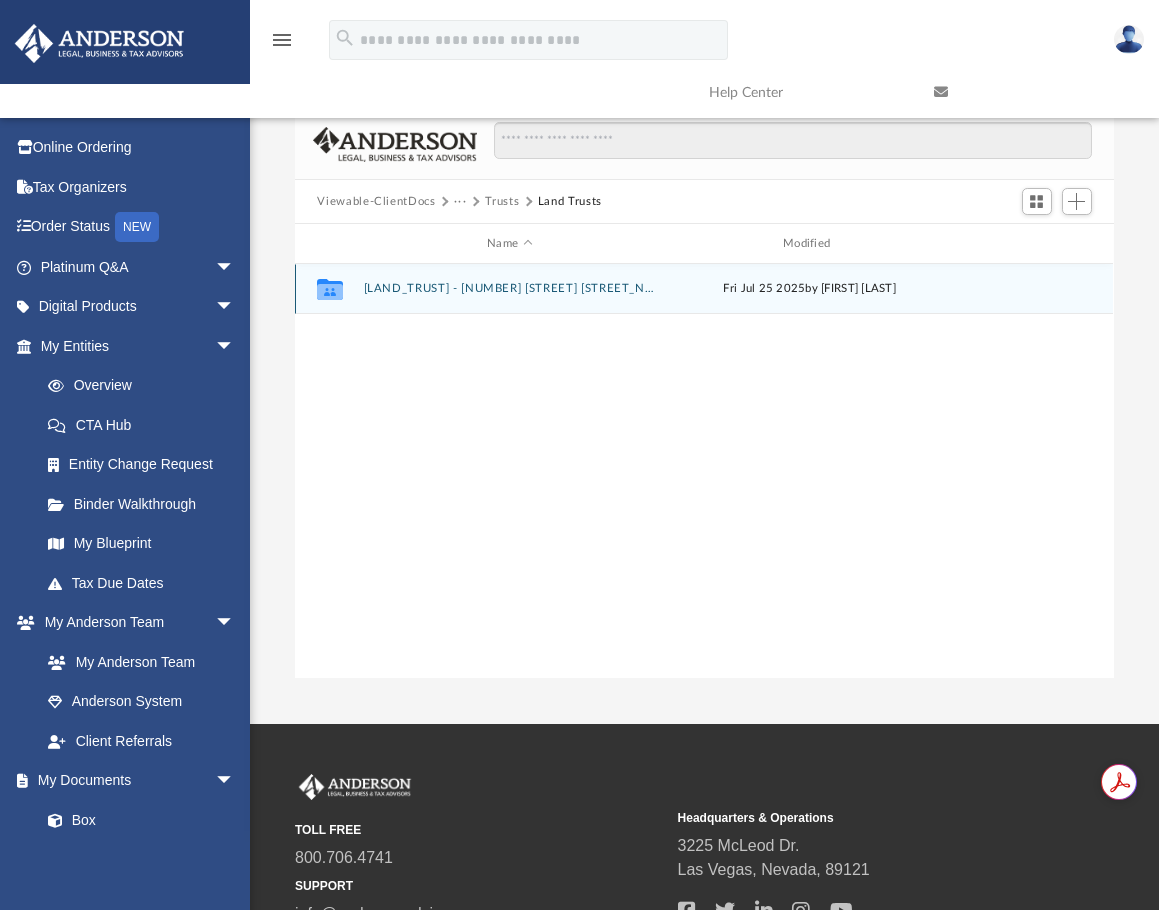 click on "[LAND_TRUST] - [NUMBER] [STREET] [STREET_NAME] [TRUST_NAME]" at bounding box center (510, 288) 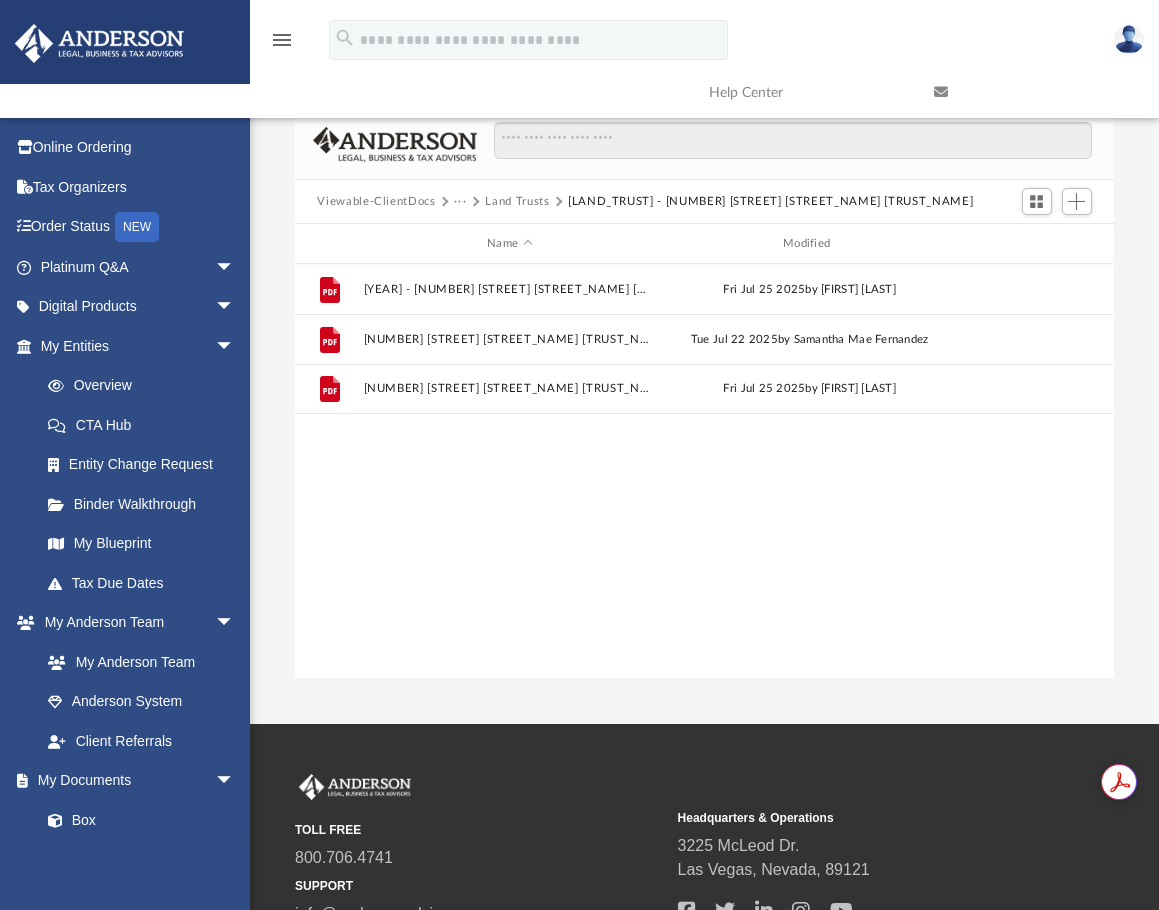click on "File [YEAR] - [NUMBER] [STREET] [STREET_NAME] [DEED_NAME] ([NUMBER]).pdf [DATE]  by [FIRST] [LAST] File [NUMBER] [STREET] [STREET_NAME] [TRUST_NAME].pdf [DATE]  by [FIRST] [LAST] File Signed - The [NUMBER] [STREET] [STREET_NAME] [TRUST_NAME].pdf [DATE]  by [FIRST] [LAST]" at bounding box center [704, 471] 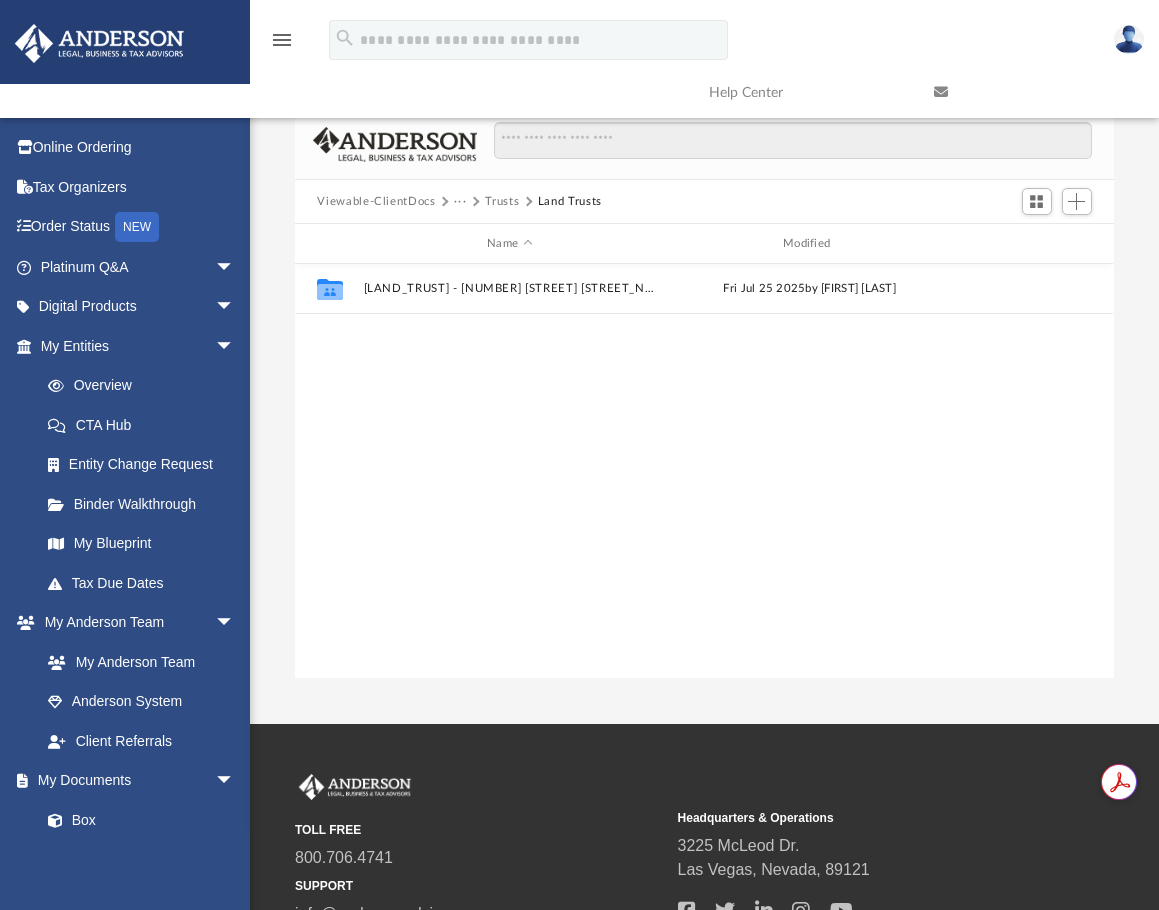 click on "Trusts" at bounding box center (502, 202) 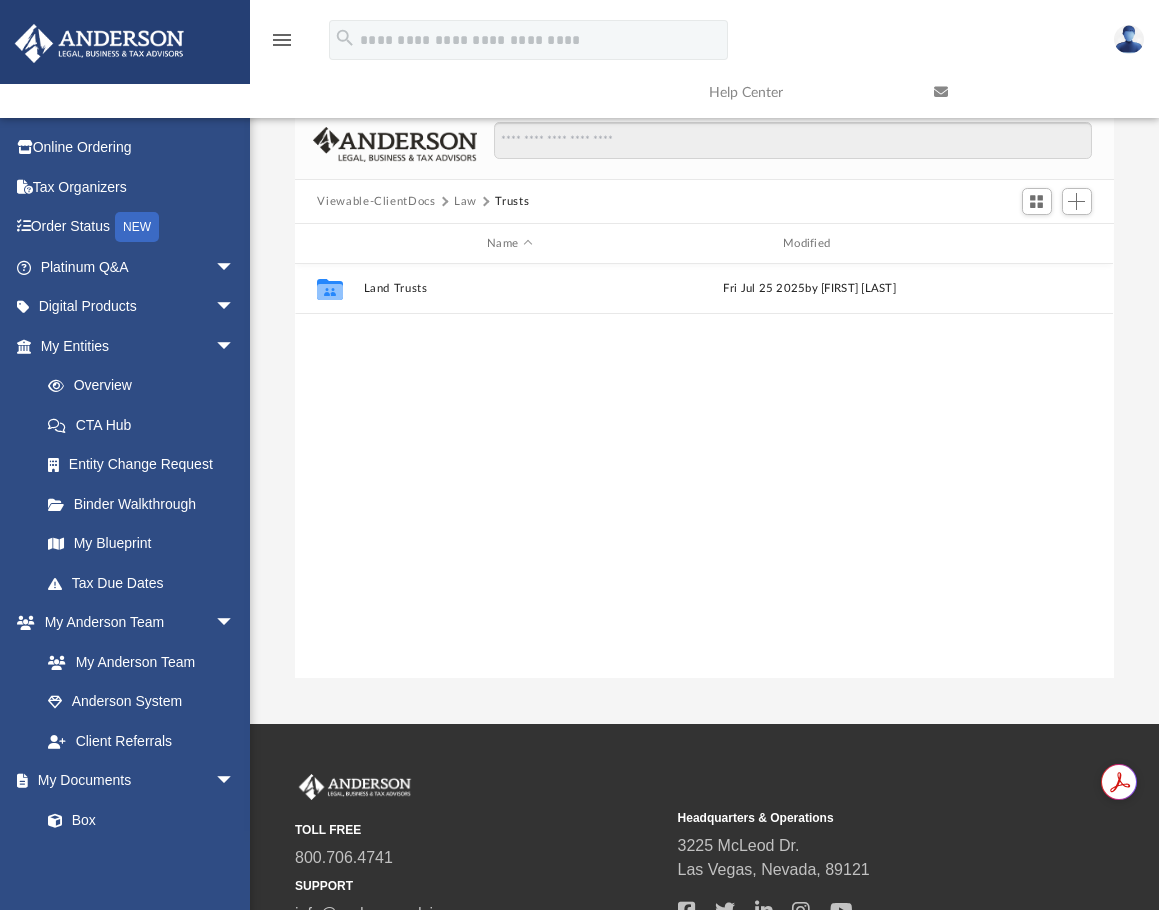 click on "Law" at bounding box center (465, 202) 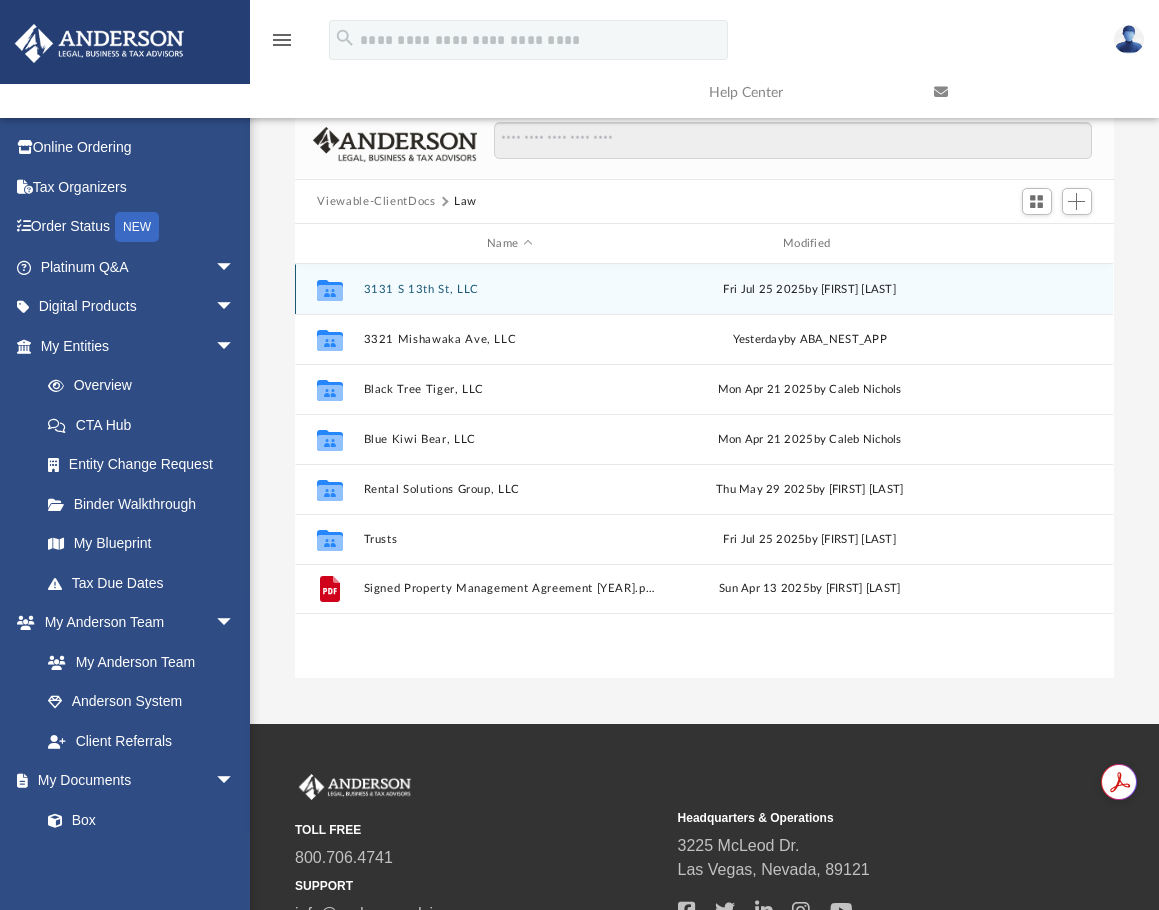 click on "3131 S 13th St, LLC" at bounding box center [510, 289] 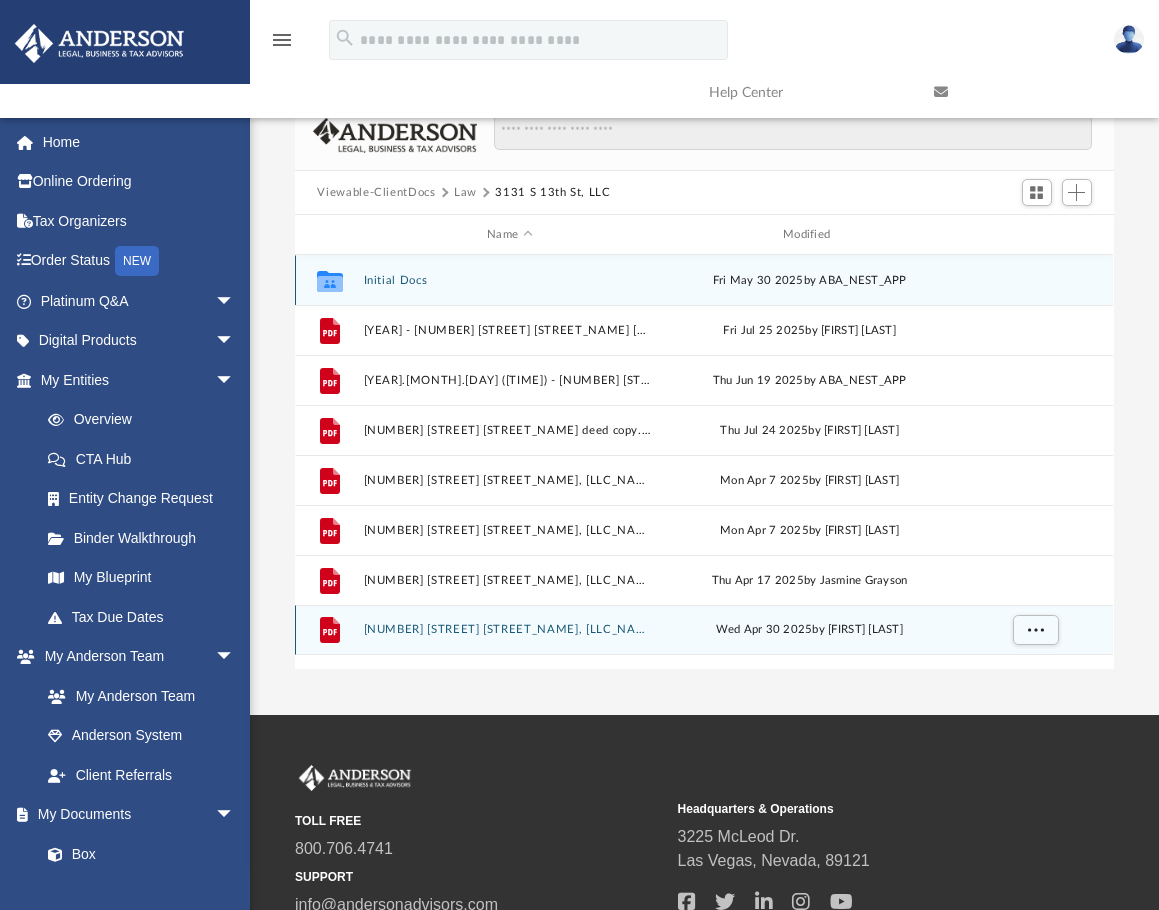 scroll, scrollTop: 0, scrollLeft: 0, axis: both 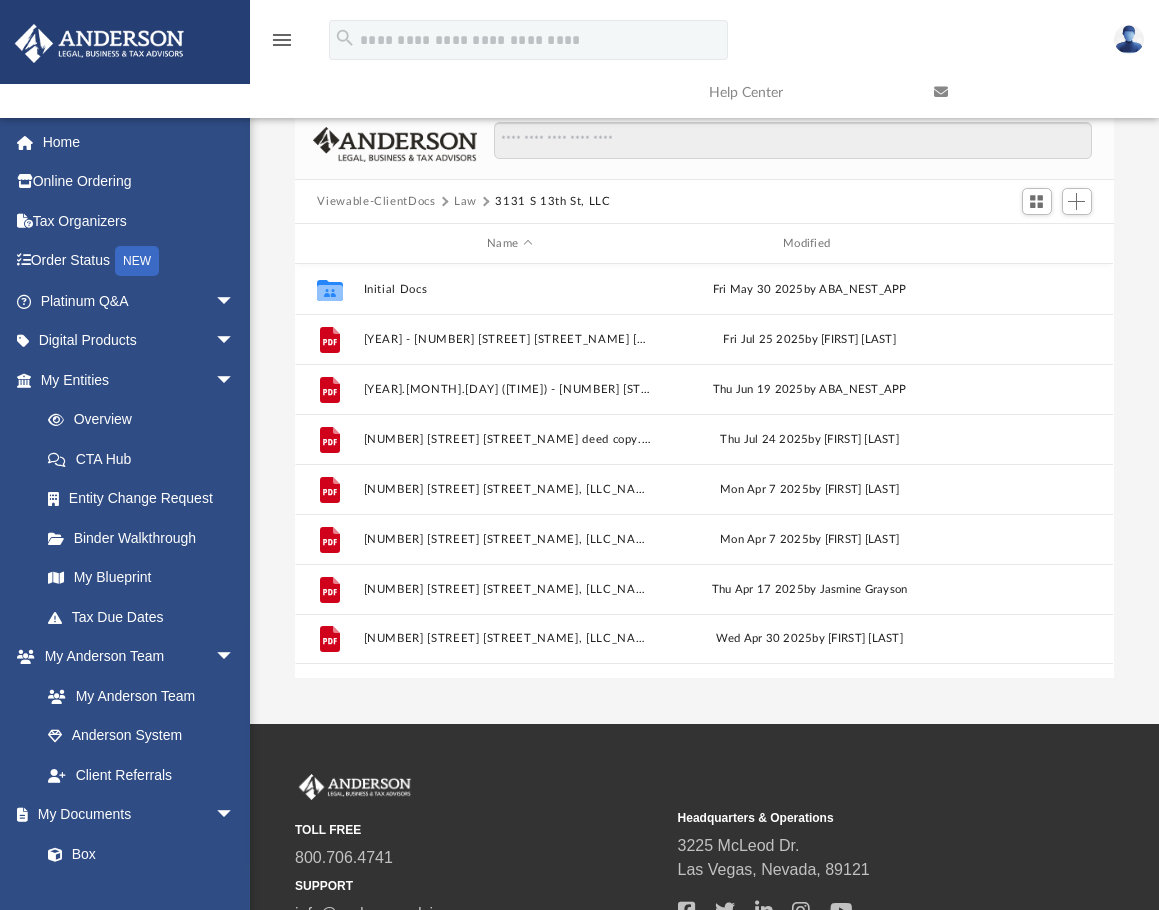 click on "Law" at bounding box center (465, 202) 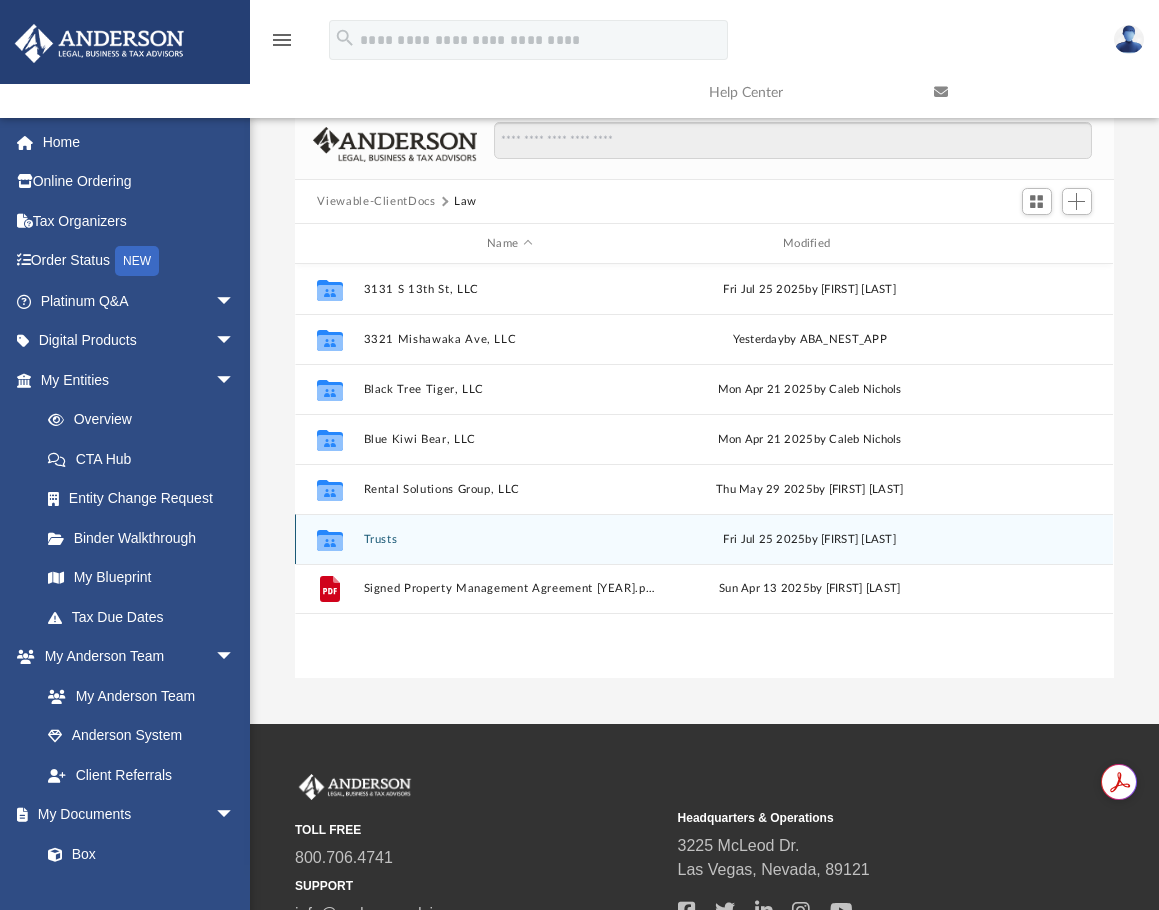 click on "Trusts" at bounding box center [510, 539] 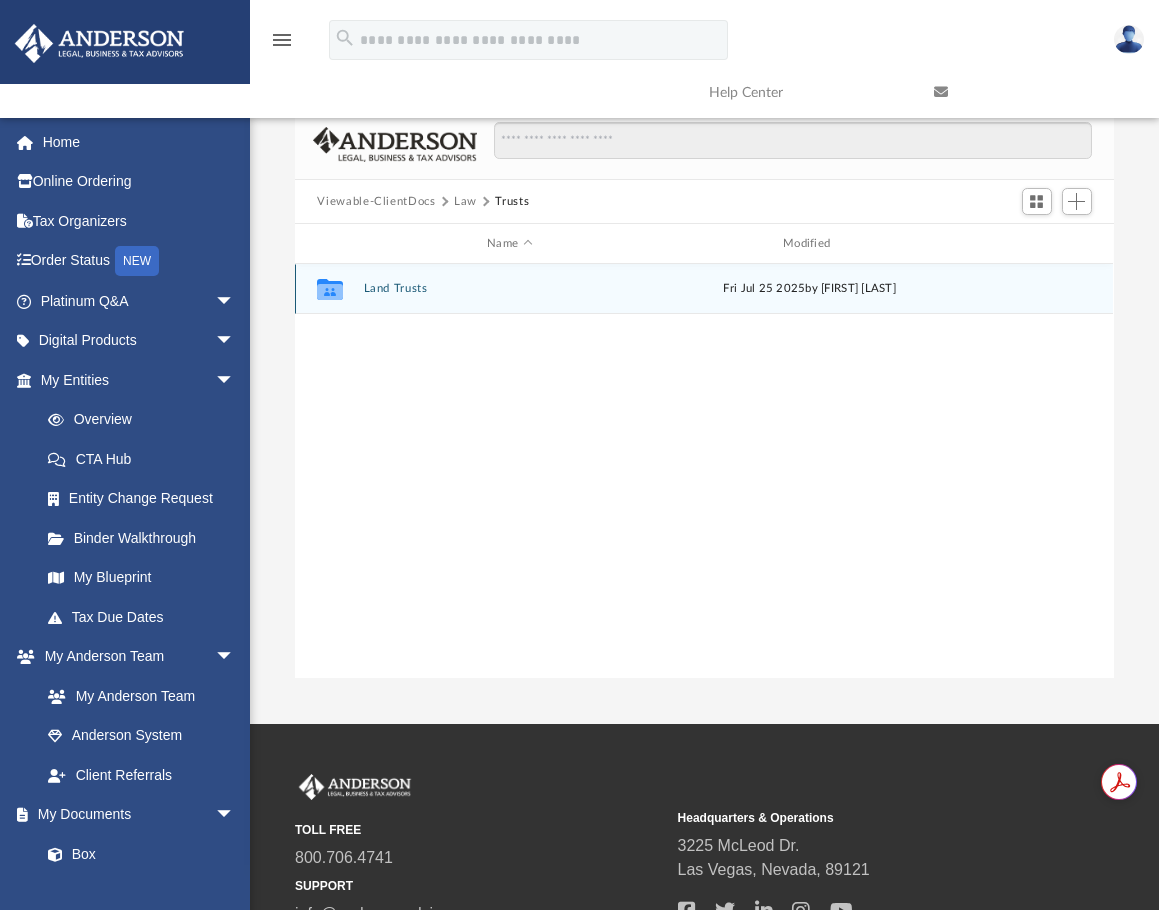 click on "Land Trusts" at bounding box center (510, 288) 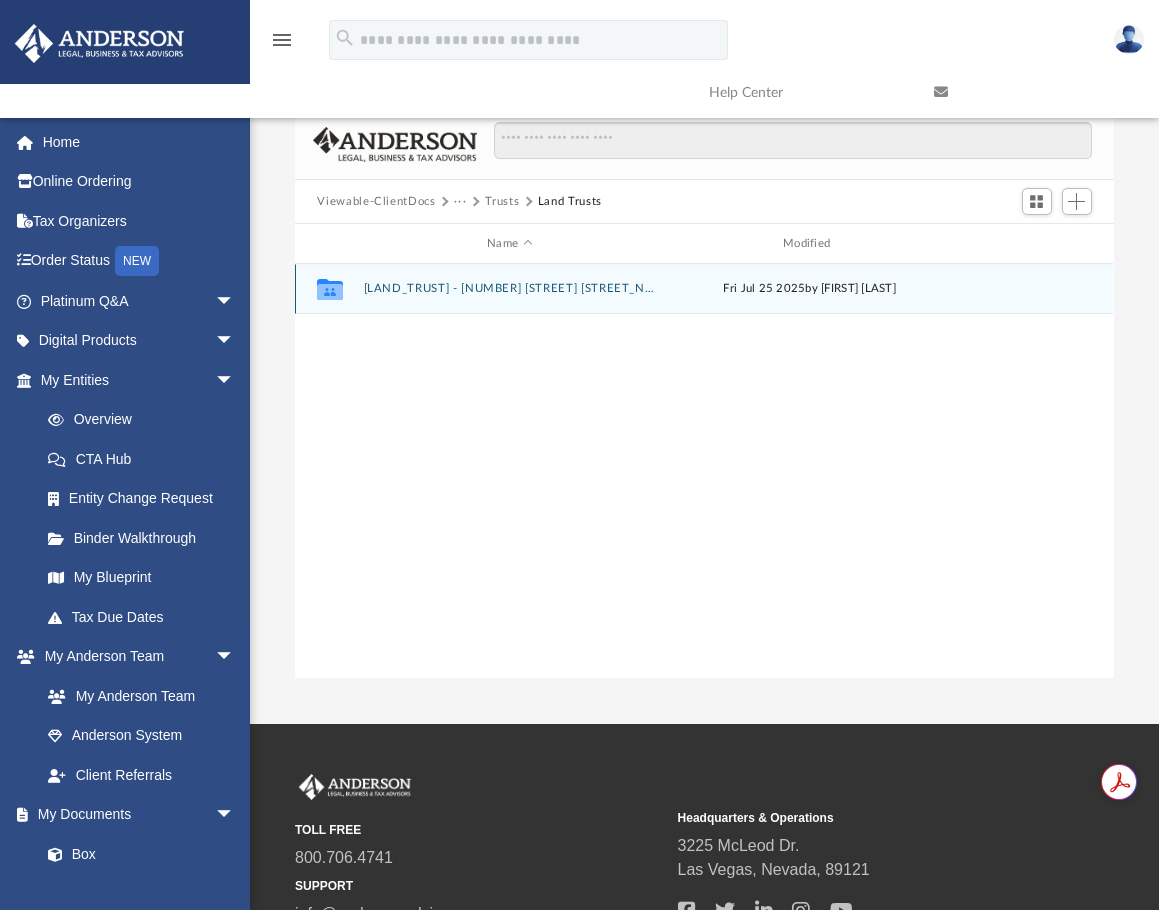 click on "[LAND_TRUST] - [NUMBER] [STREET] [STREET_NAME] [TRUST_NAME]" at bounding box center (510, 288) 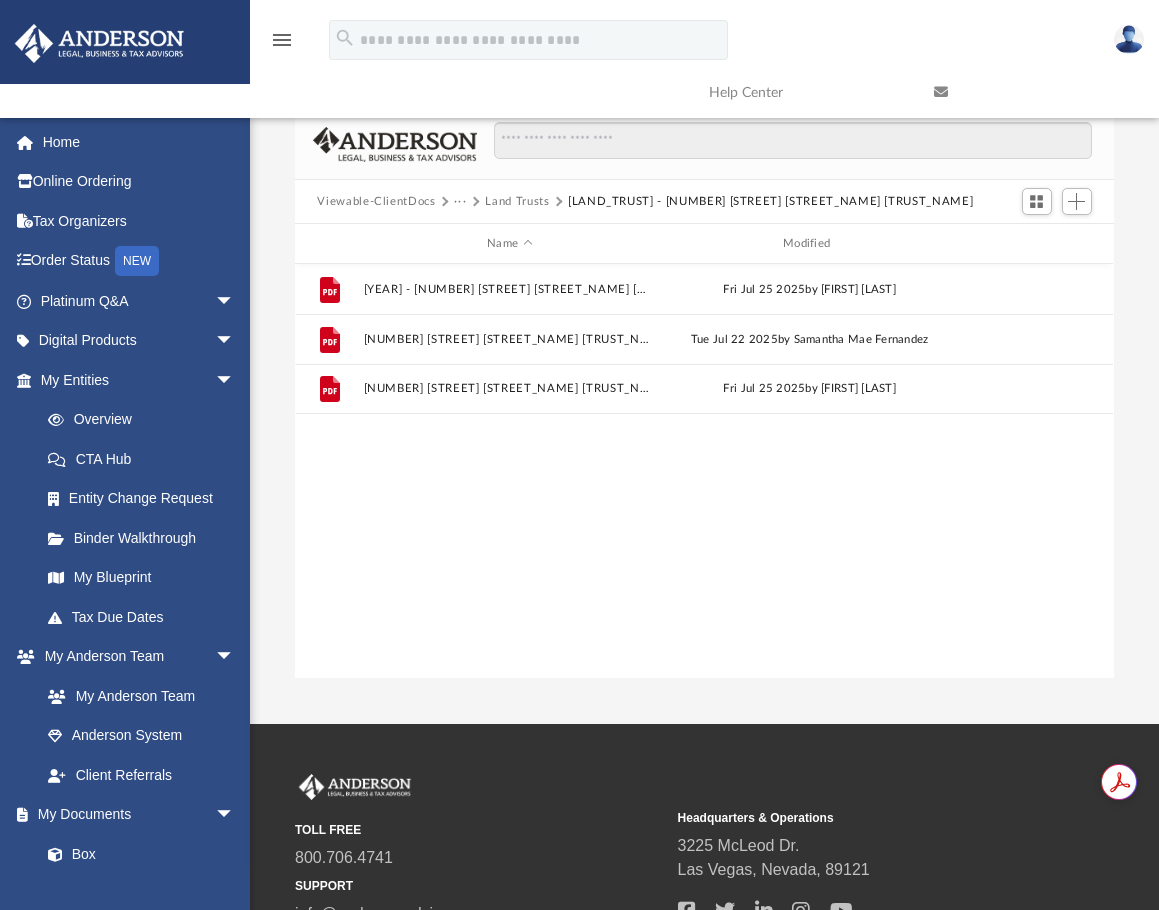 click on "File [YEAR] - [NUMBER] [STREET] [STREET_NAME] [DEED_NAME] ([NUMBER]).pdf [DATE]  by [FIRST] [LAST] File [NUMBER] [STREET] [STREET_NAME] [TRUST_NAME].pdf [DATE]  by [FIRST] [LAST] File Signed - The [NUMBER] [STREET] [STREET_NAME] [TRUST_NAME].pdf [DATE]  by [FIRST] [LAST]" at bounding box center (704, 471) 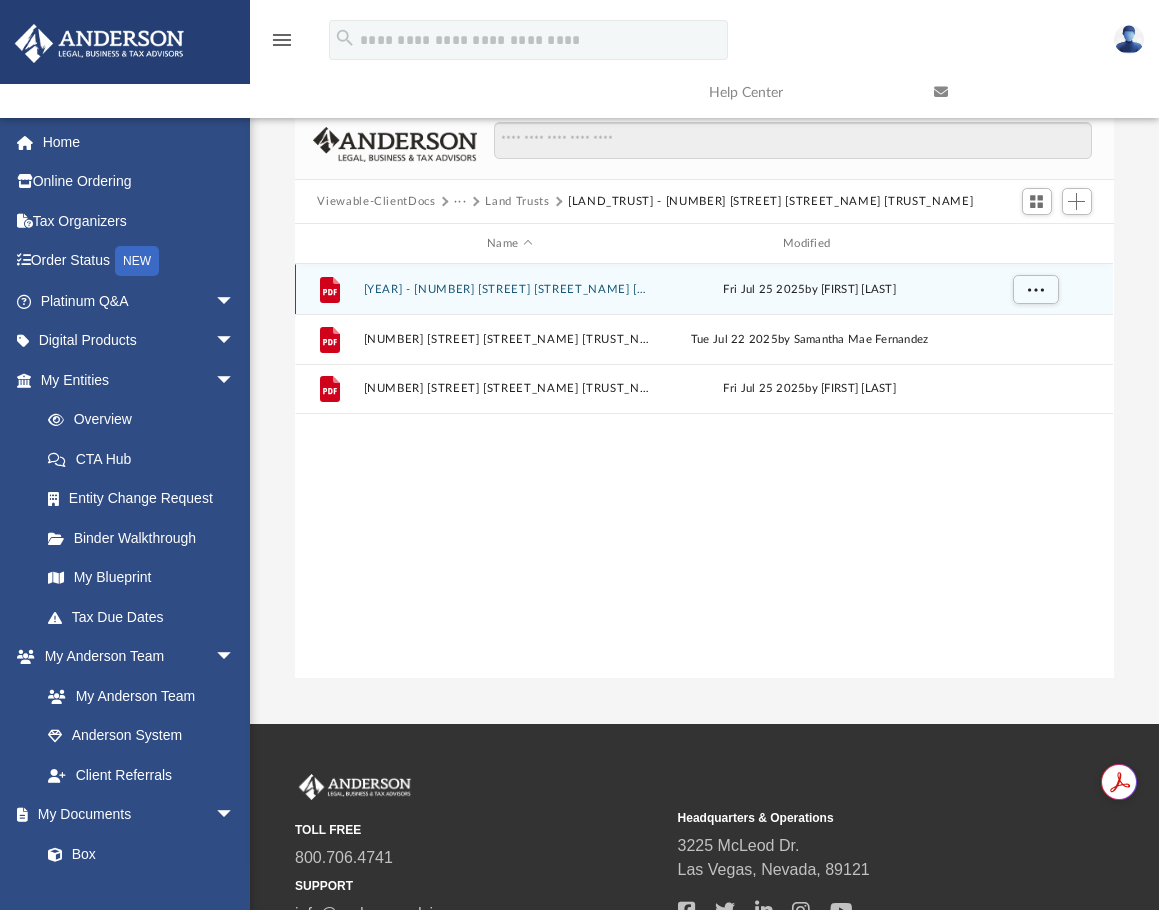 click on "File [YEAR] - [NUMBER] [STREET] [STREET_NAME] [DEED_NAME] ([NUMBER]).pdf [DATE]  by [FIRST] [LAST]" at bounding box center (704, 289) 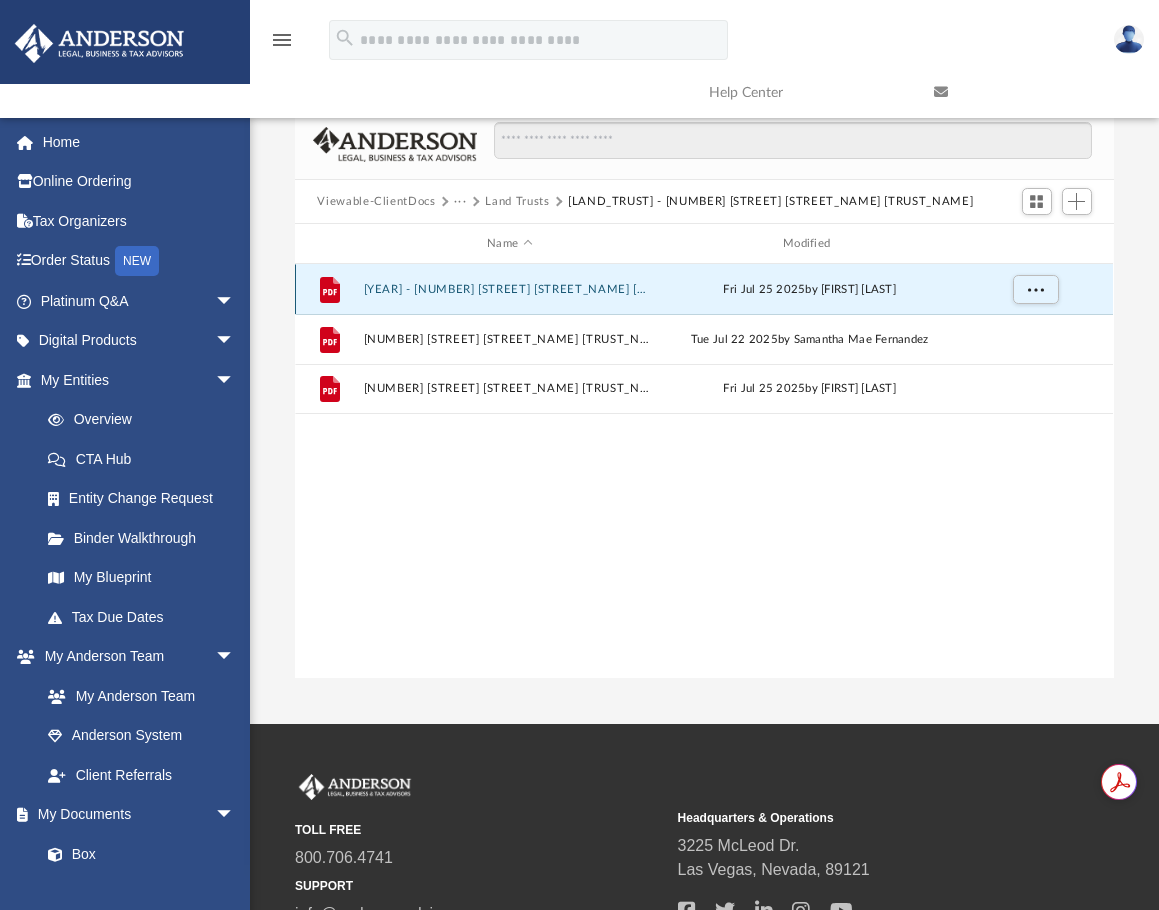 click on "[YEAR] - [NUMBER] [STREET] [STREET_NAME] [DEED_NAME] ([NUMBER]).pdf" at bounding box center (510, 289) 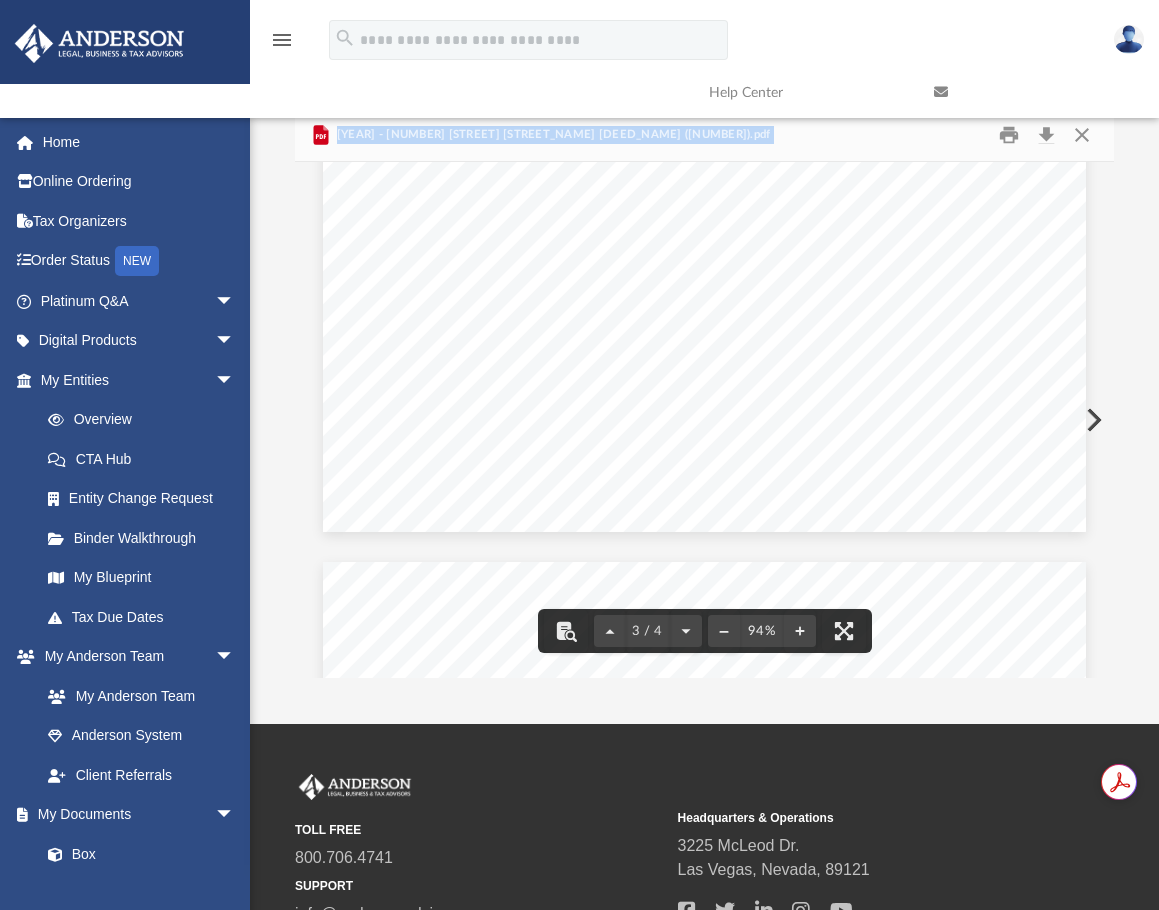 scroll, scrollTop: 2653, scrollLeft: 0, axis: vertical 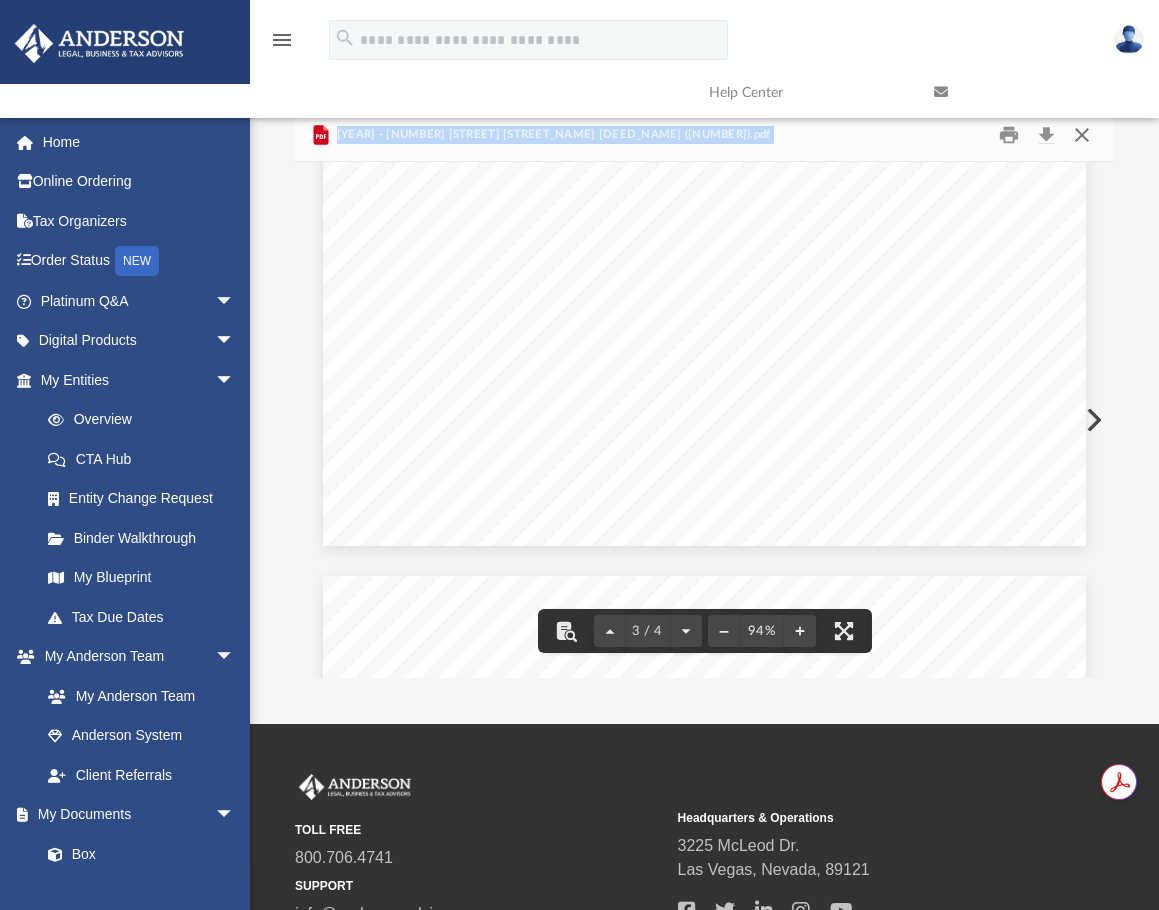 click at bounding box center [1082, 135] 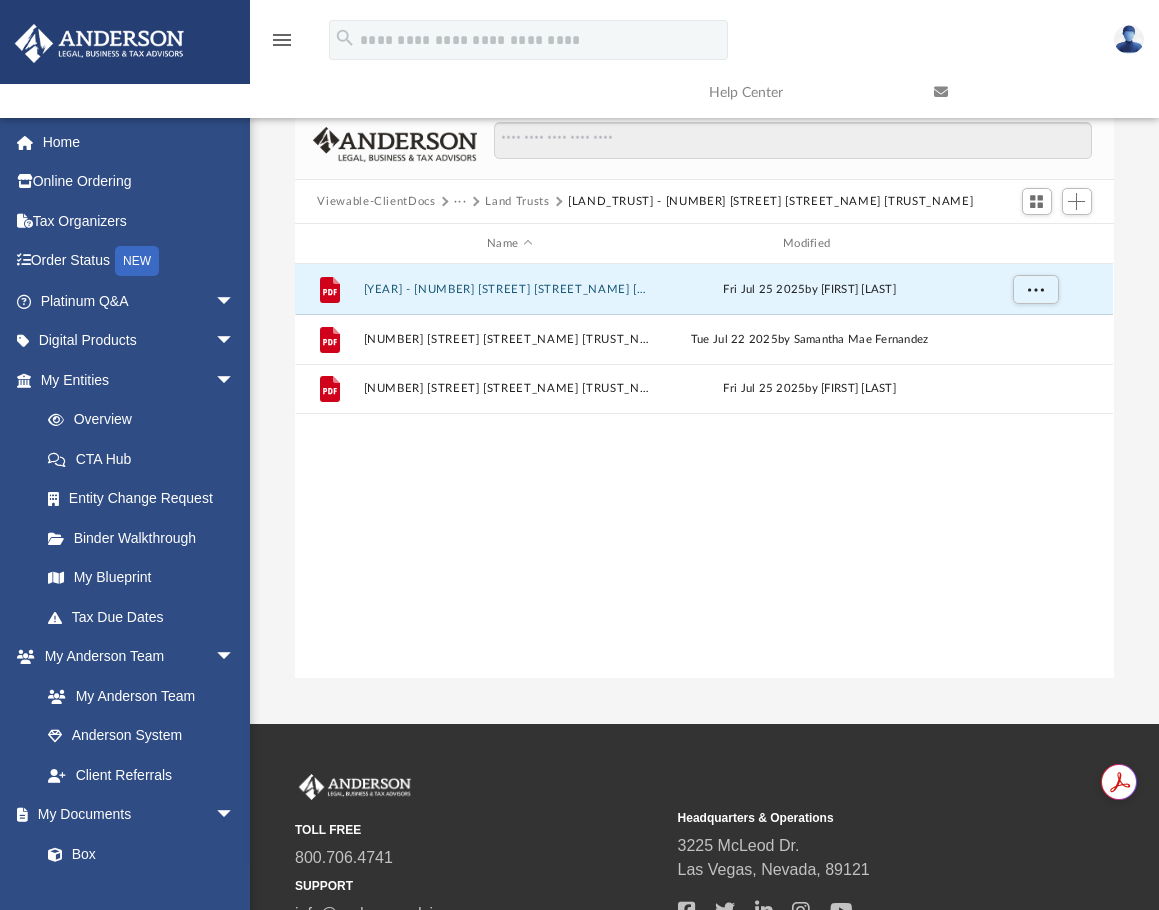 click on "File [YEAR] - [NUMBER] [STREET] [STREET_NAME] [DEED_NAME] ([NUMBER]).pdf [DATE]  by [FIRST] [LAST] File [NUMBER] [STREET] [STREET_NAME] [TRUST_NAME].pdf [DATE]  by [FIRST] [LAST] File Signed - The [NUMBER] [STREET] [STREET_NAME] [TRUST_NAME].pdf [DATE]  by [FIRST] [LAST]" at bounding box center [704, 471] 